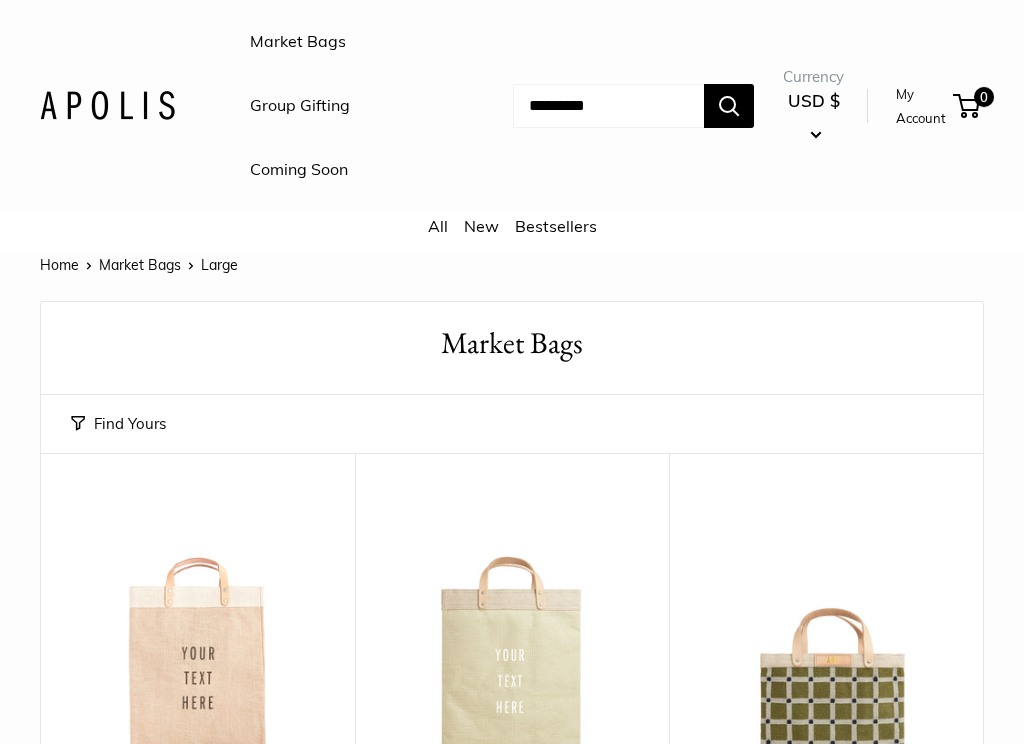 scroll, scrollTop: 0, scrollLeft: 0, axis: both 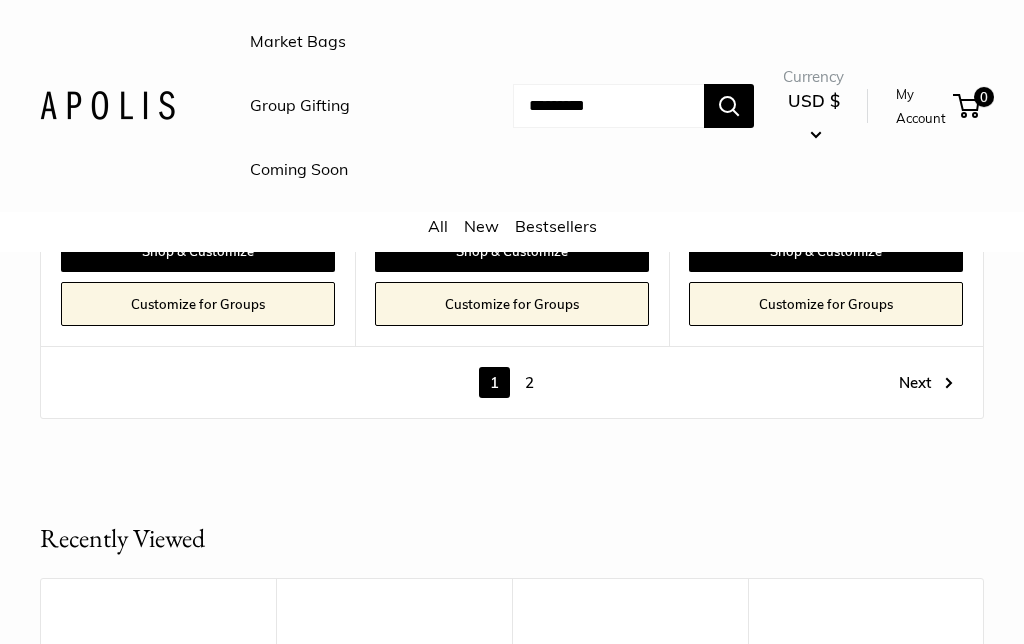 click on "All" at bounding box center (438, 226) 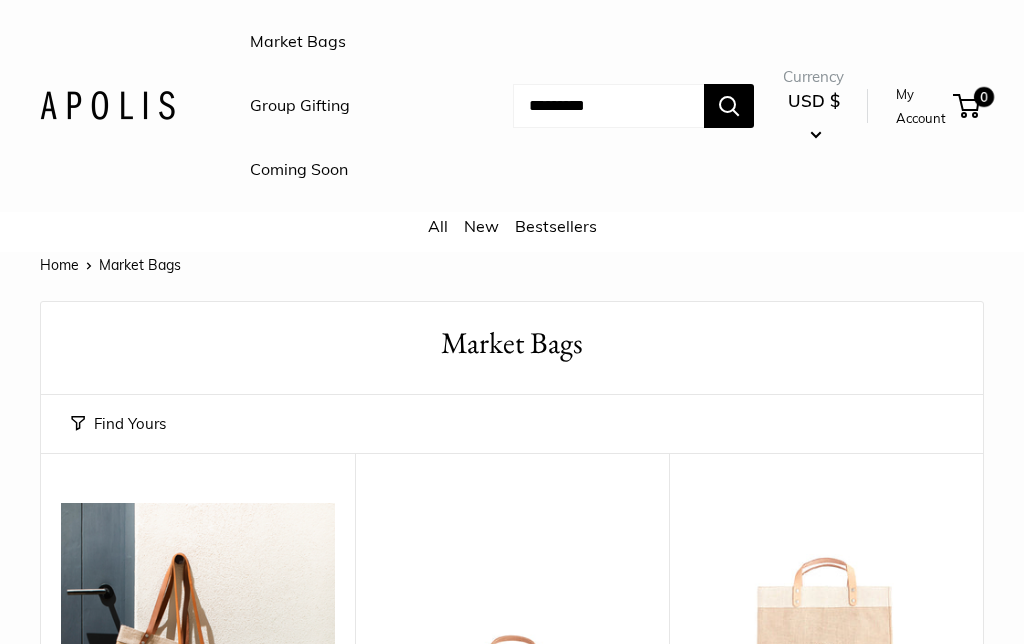 scroll, scrollTop: 0, scrollLeft: 0, axis: both 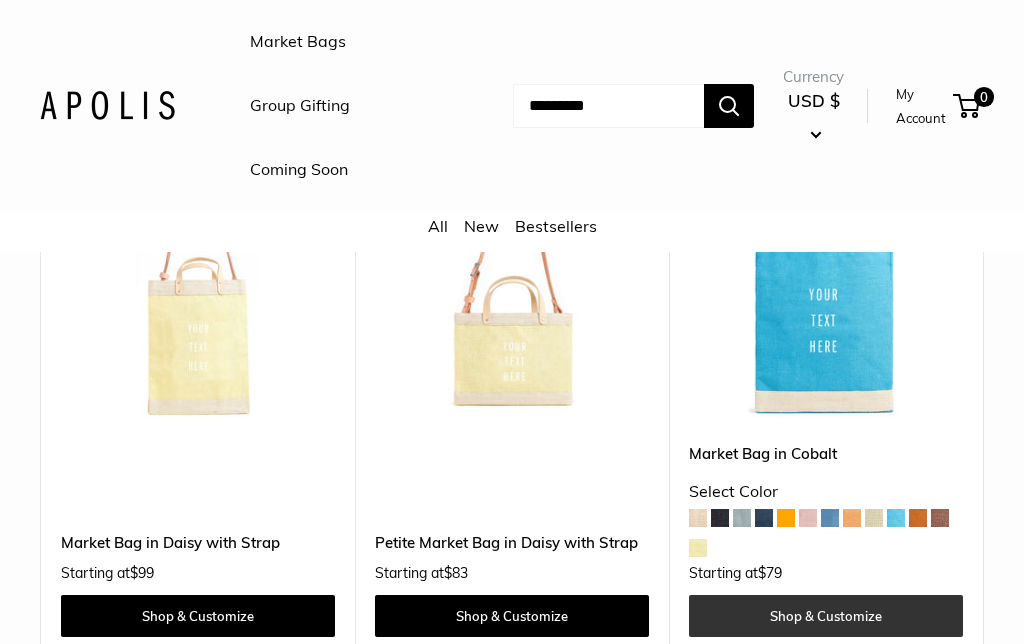 click on "Shop & Customize" at bounding box center (826, 616) 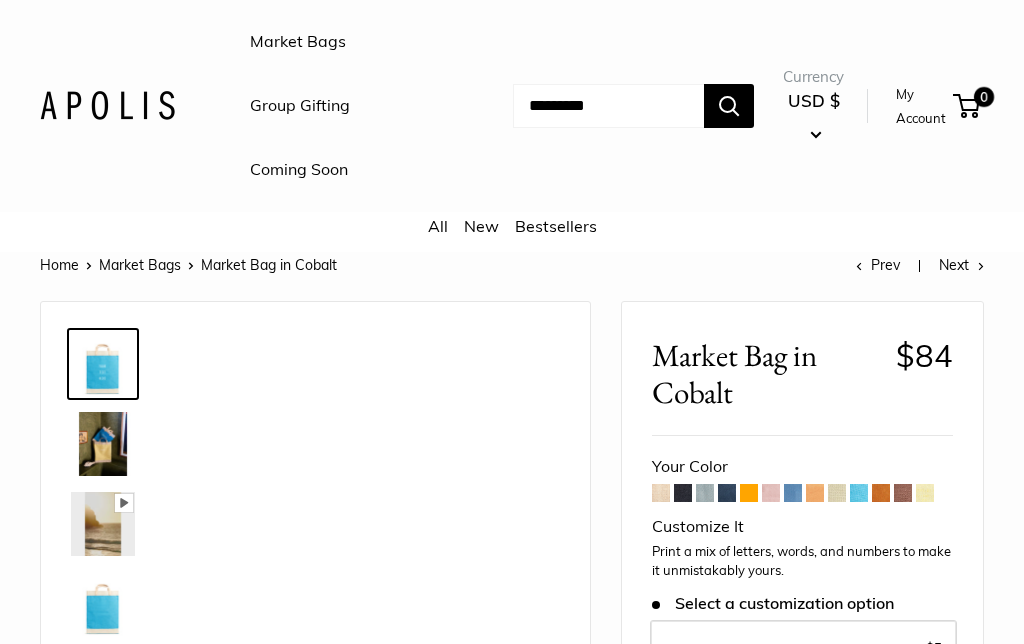 scroll, scrollTop: 0, scrollLeft: 0, axis: both 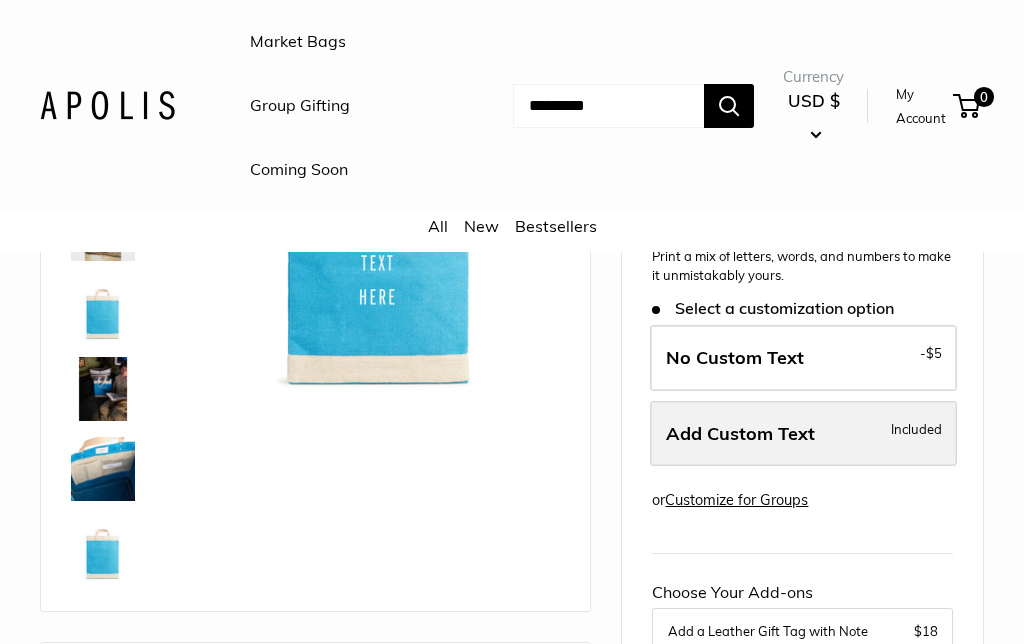 click on "Add Custom Text" at bounding box center [740, 433] 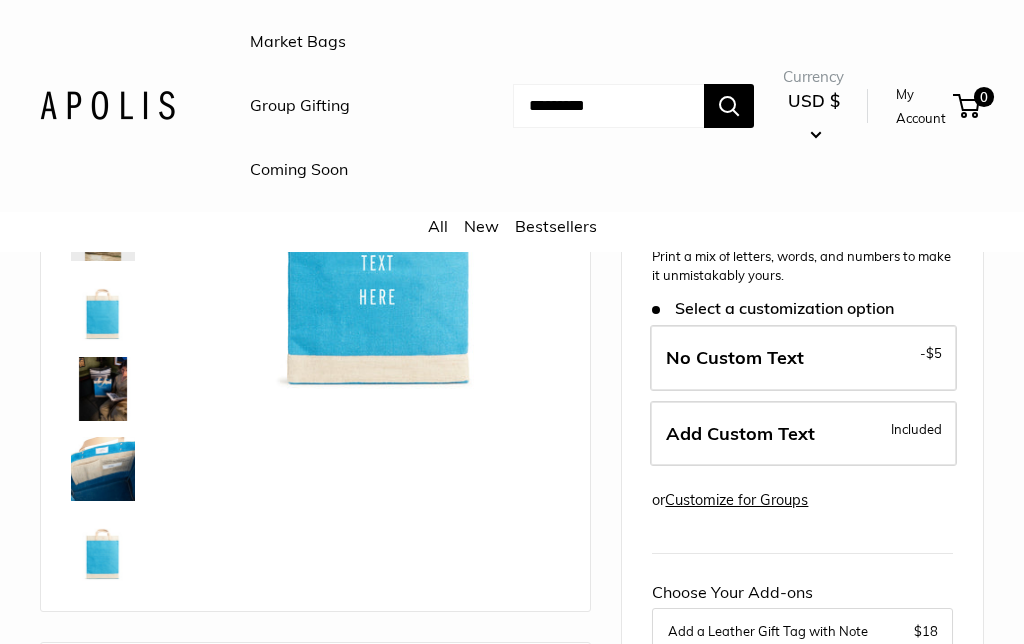 scroll, scrollTop: 375, scrollLeft: 0, axis: vertical 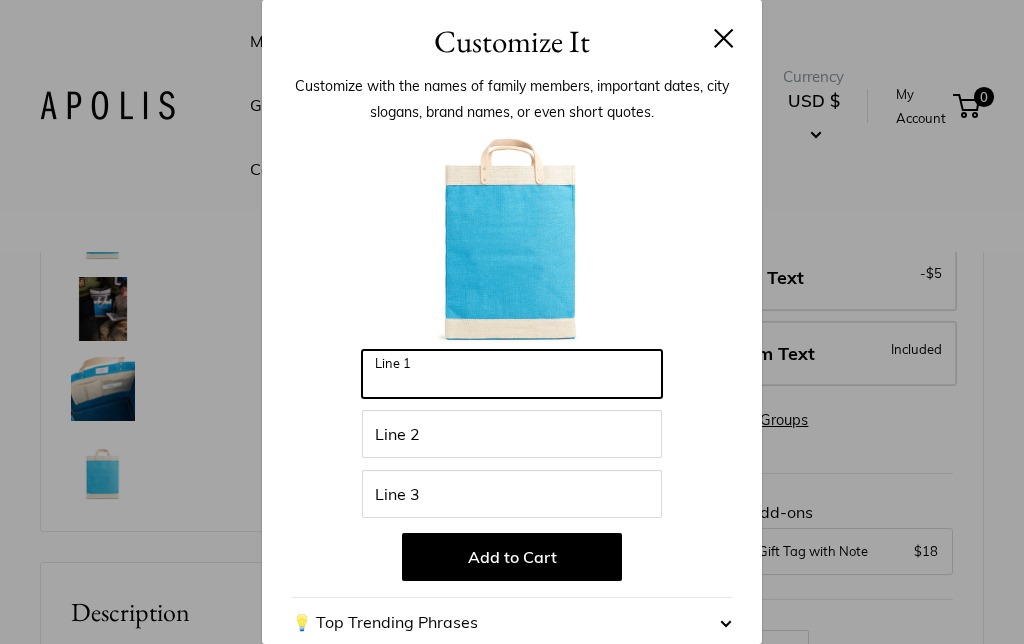 click on "Line 1" at bounding box center (512, 374) 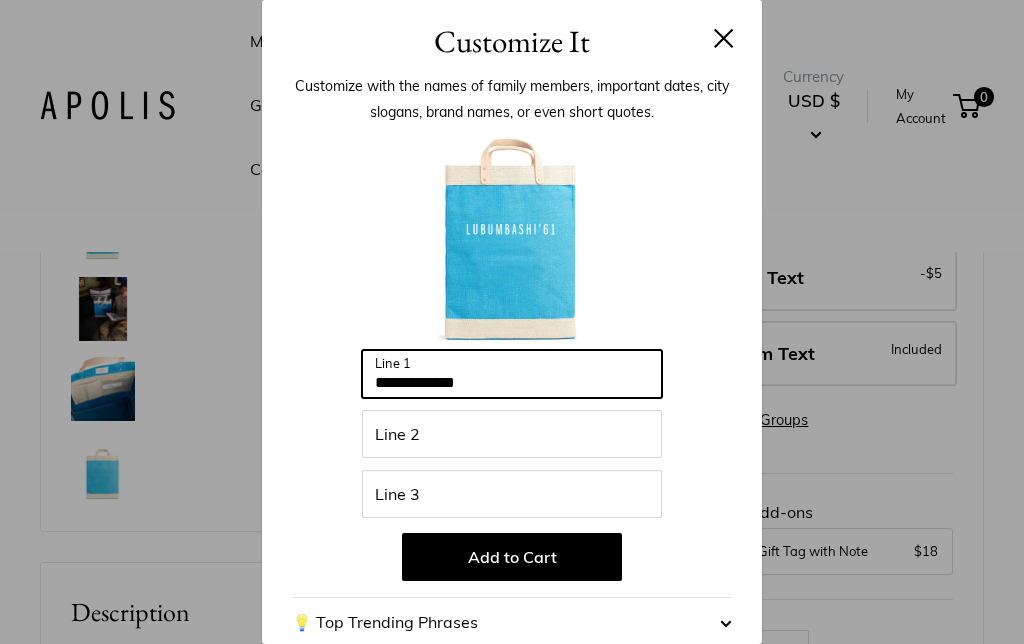 type on "**********" 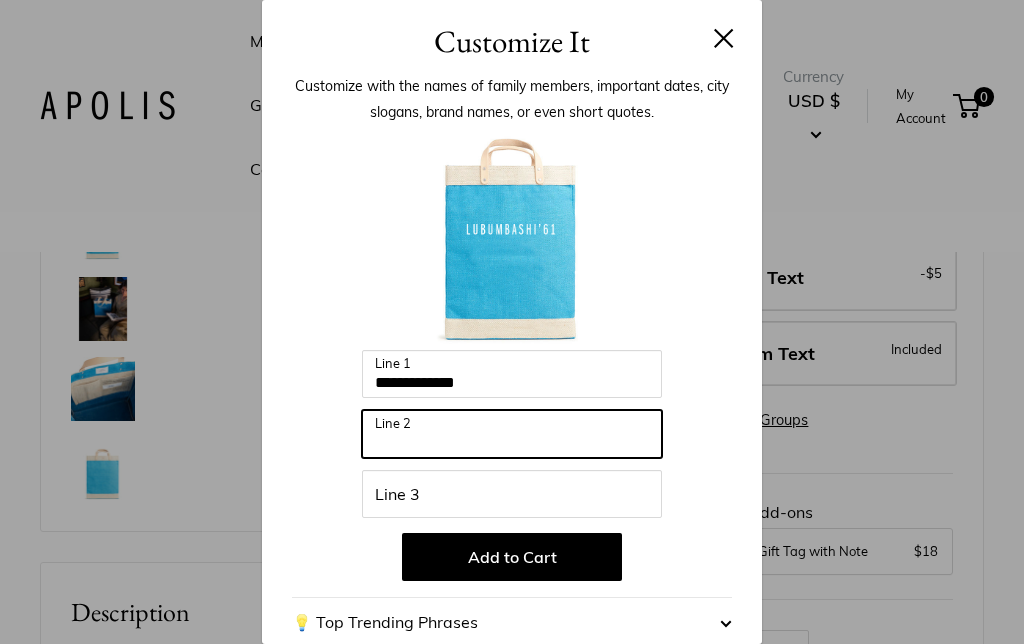 click on "Line 2" at bounding box center [512, 434] 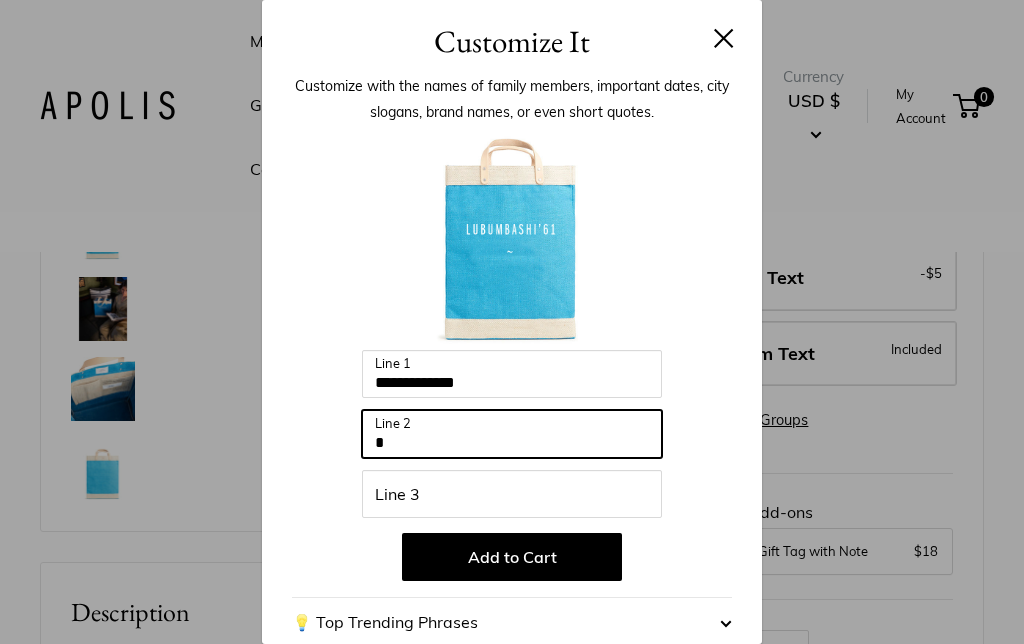 type on "*" 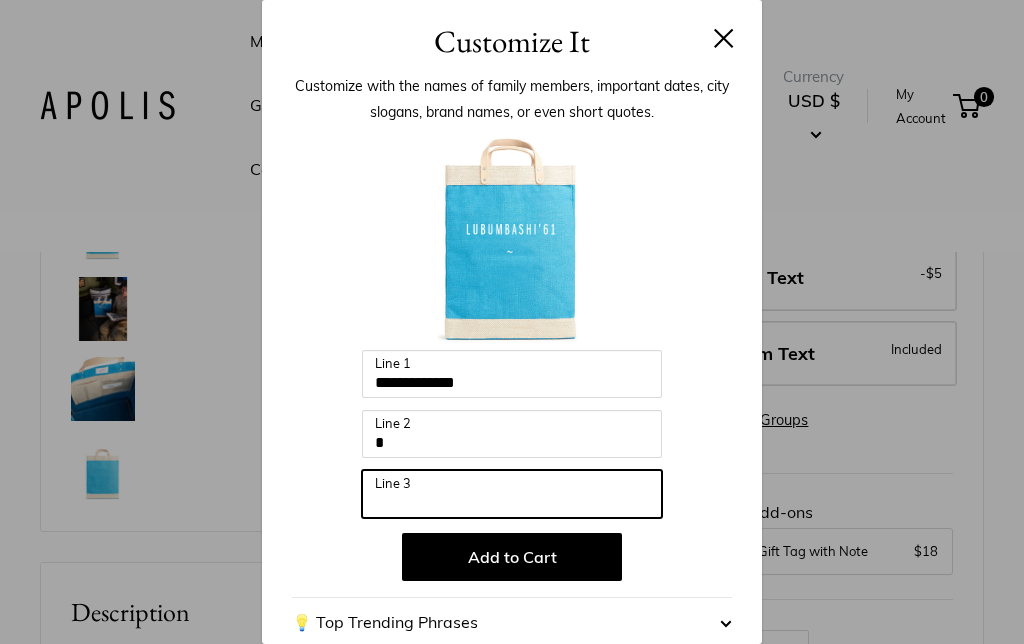 click on "Line 3" at bounding box center [512, 494] 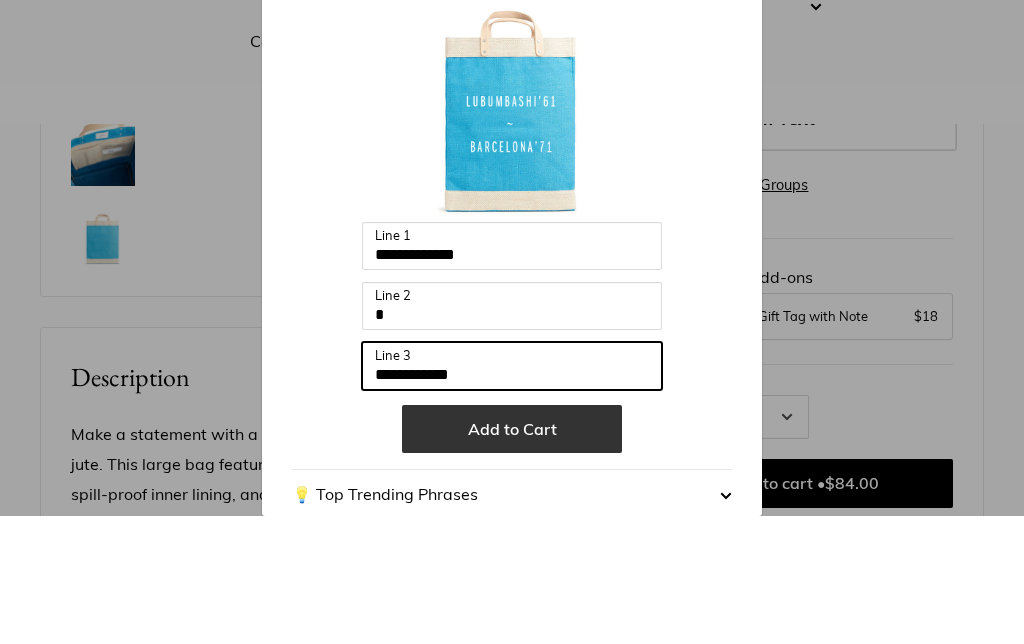 type on "**********" 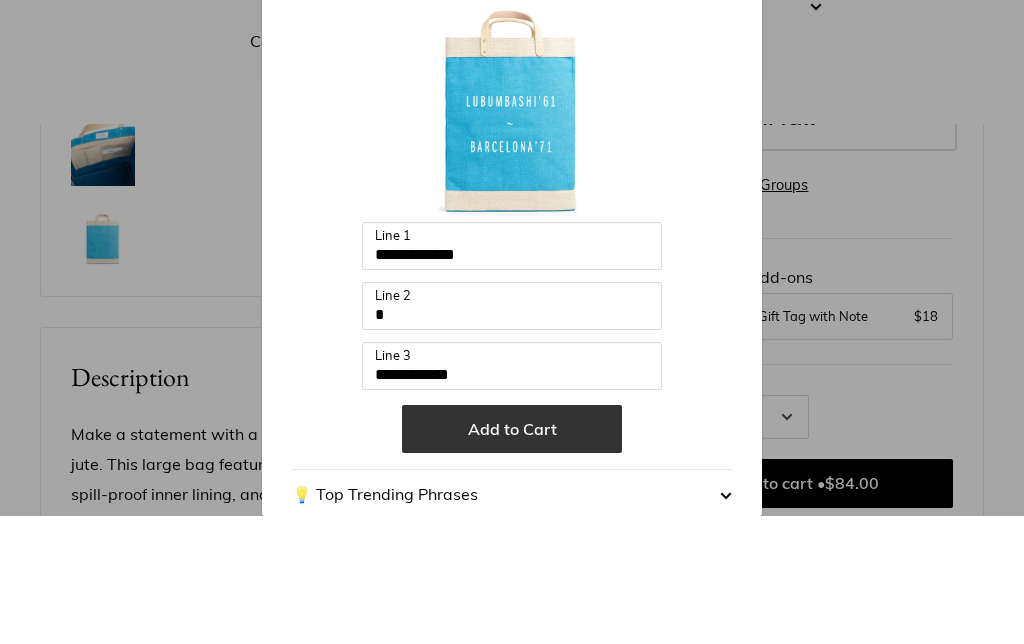 click on "Add to Cart" at bounding box center [512, 557] 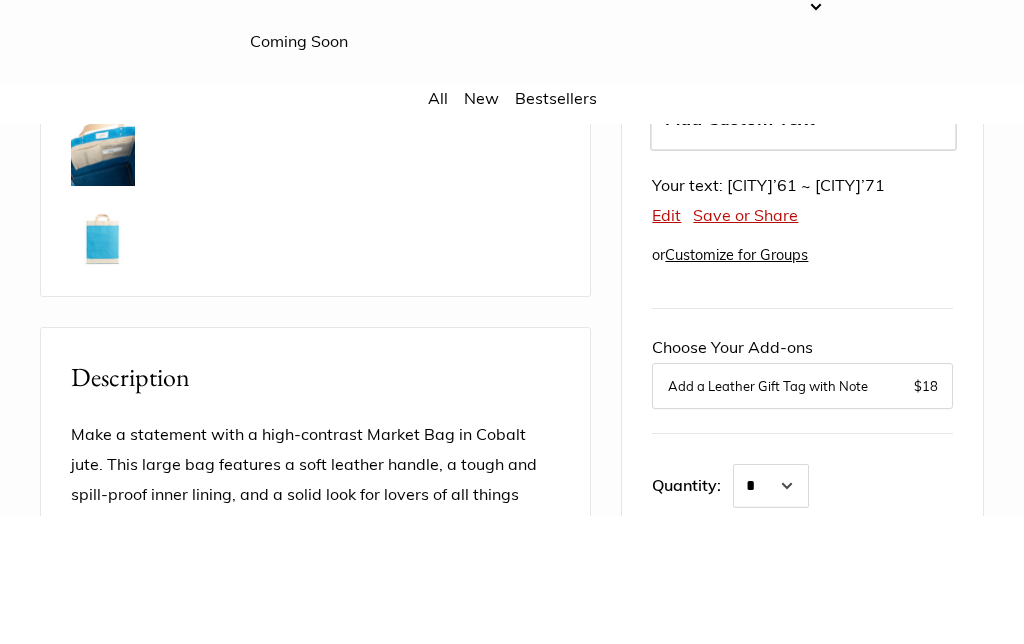 scroll, scrollTop: 610, scrollLeft: 0, axis: vertical 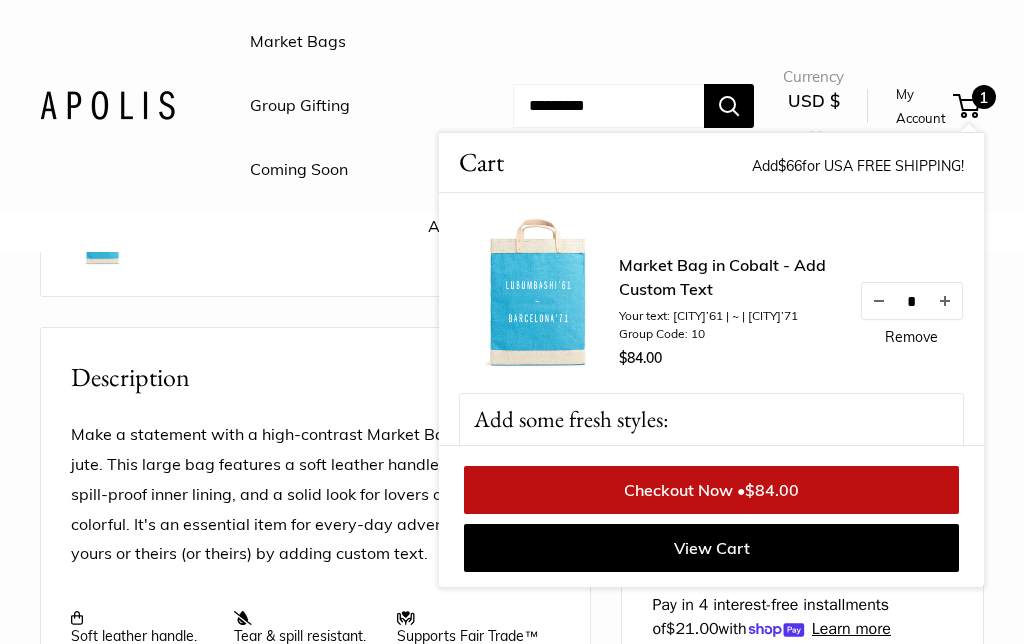 click on "Pause Play % buffered 00:00 Unmute Mute Exit fullscreen Enter fullscreen Play
Roll over image to zoom in" at bounding box center [315, -6] 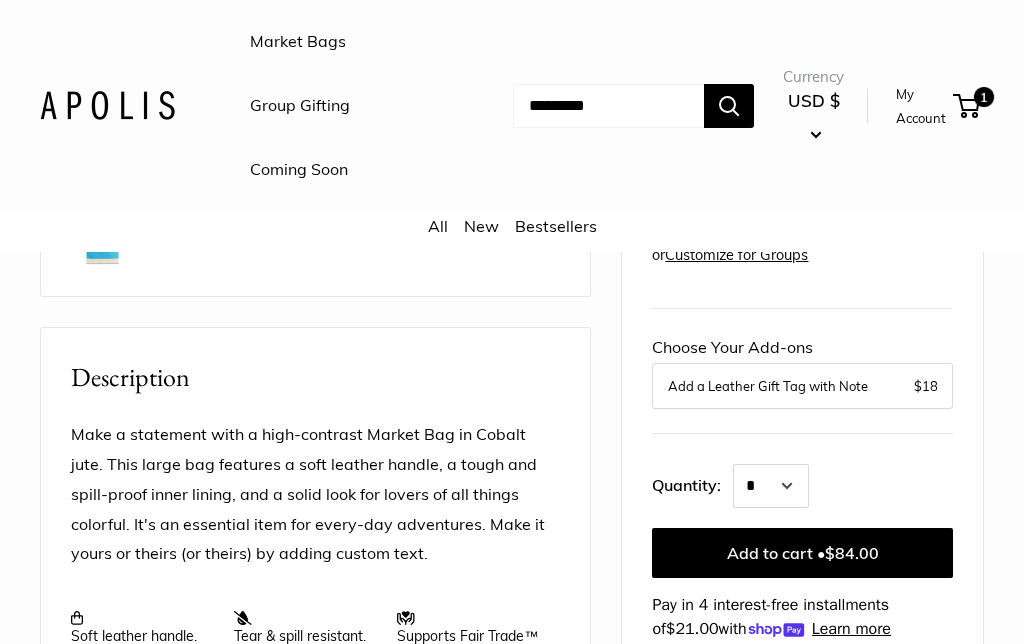 click on "Coming Soon" at bounding box center (299, 170) 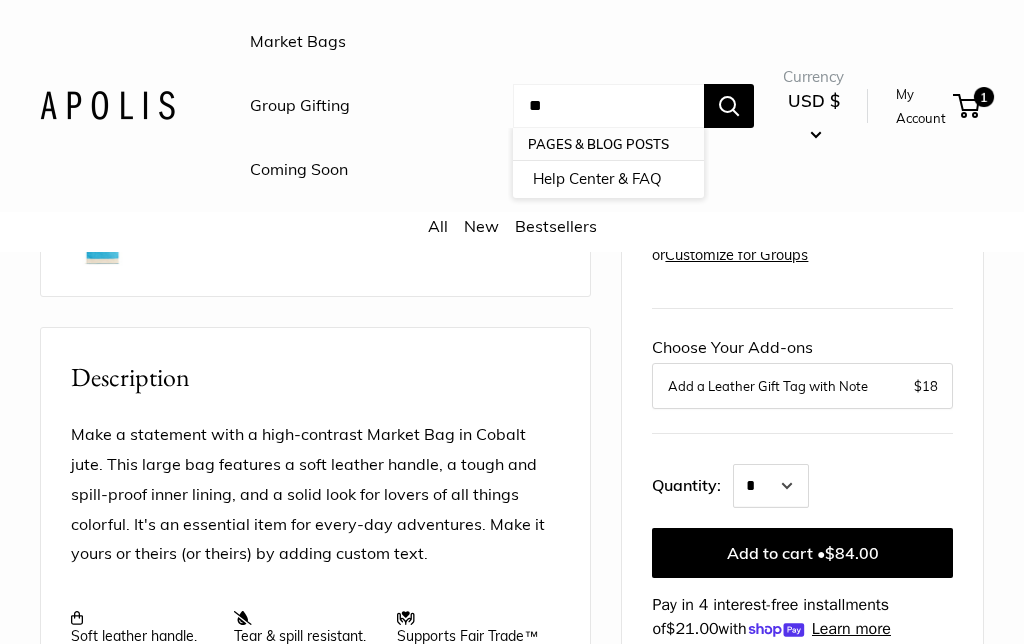 type on "*" 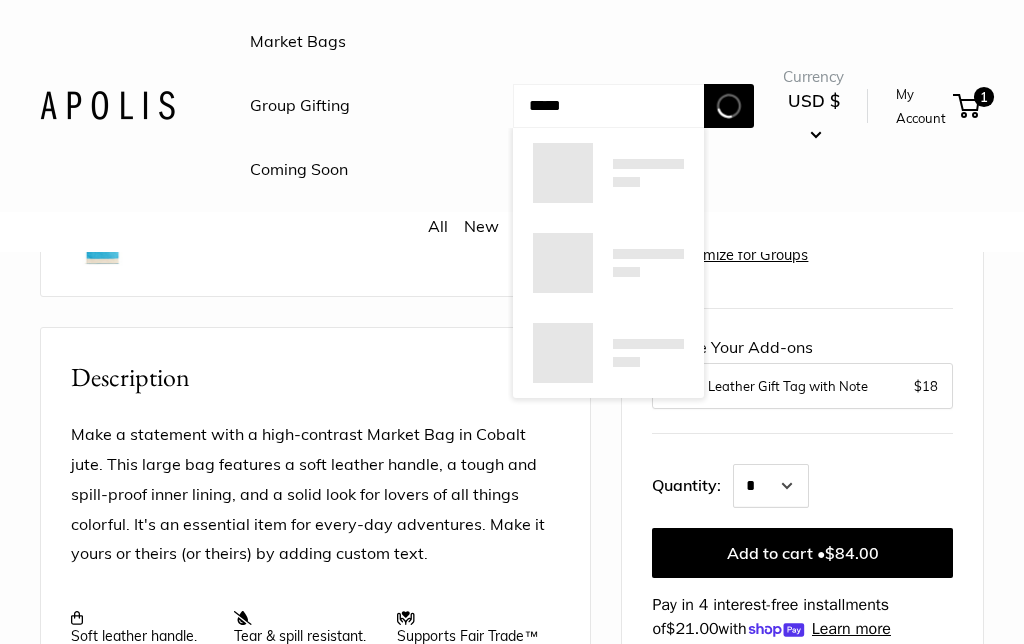 type on "*****" 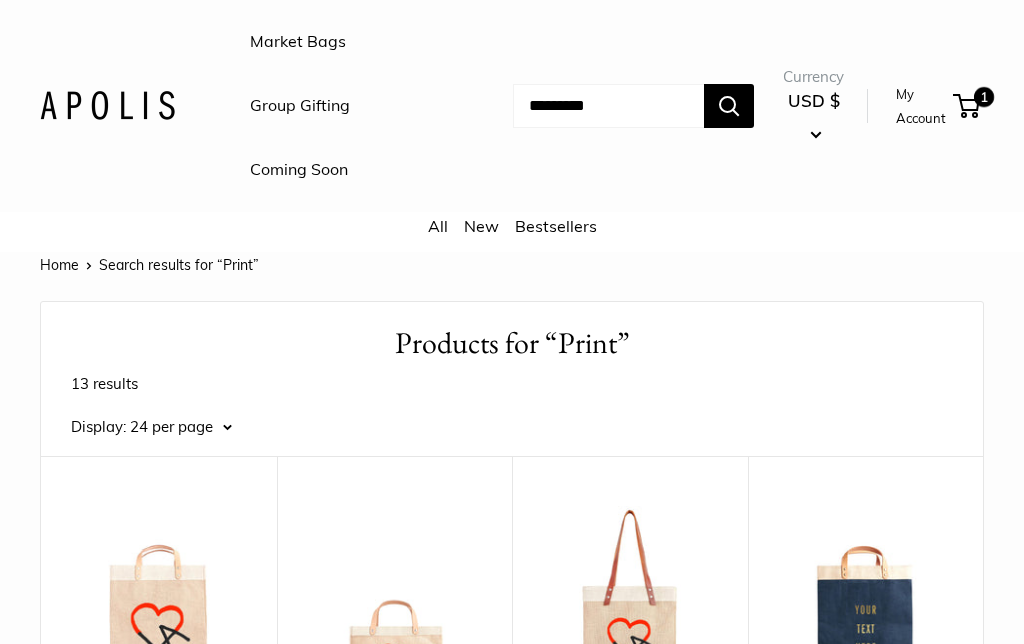 scroll, scrollTop: 0, scrollLeft: 0, axis: both 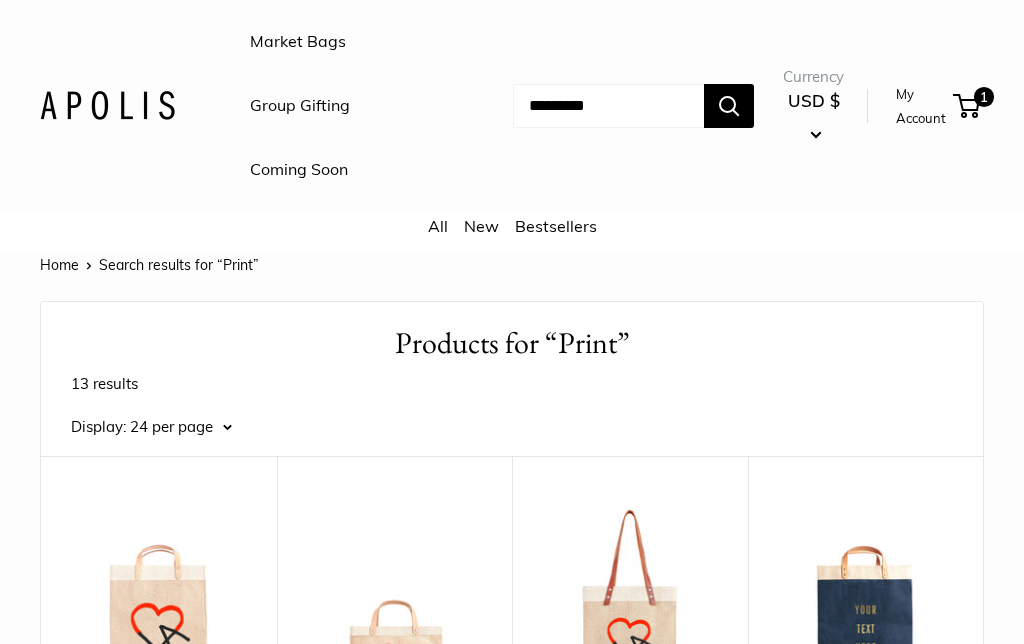 click on "Market Bags Group Gifting Coming Soon
Need help?
Text Us:  20919
hello@apolisglobal.com
Follow Us
Facebook
Twitter
Instagram
Pinterest
YouTube
Vimeo
Tumblr
Market Bags Group Gifting Coming Soon" at bounding box center [512, 106] 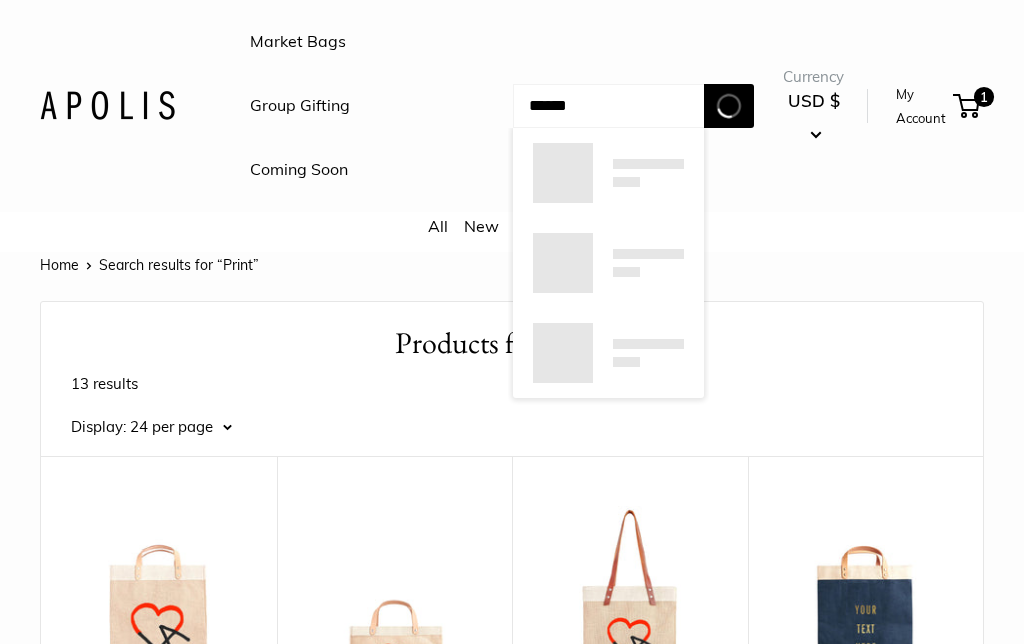 type on "******" 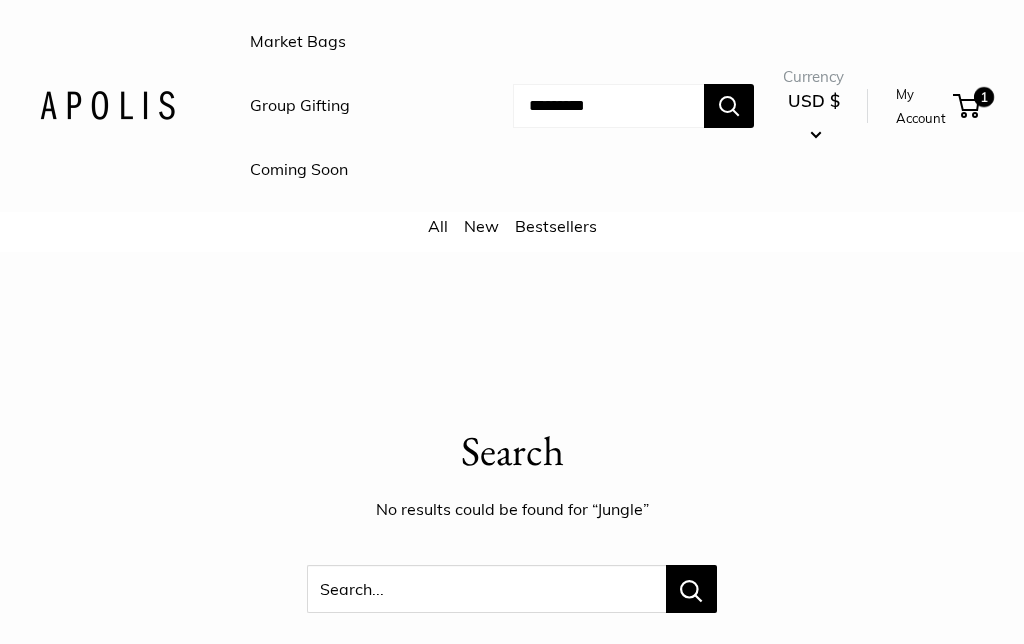 scroll, scrollTop: 0, scrollLeft: 0, axis: both 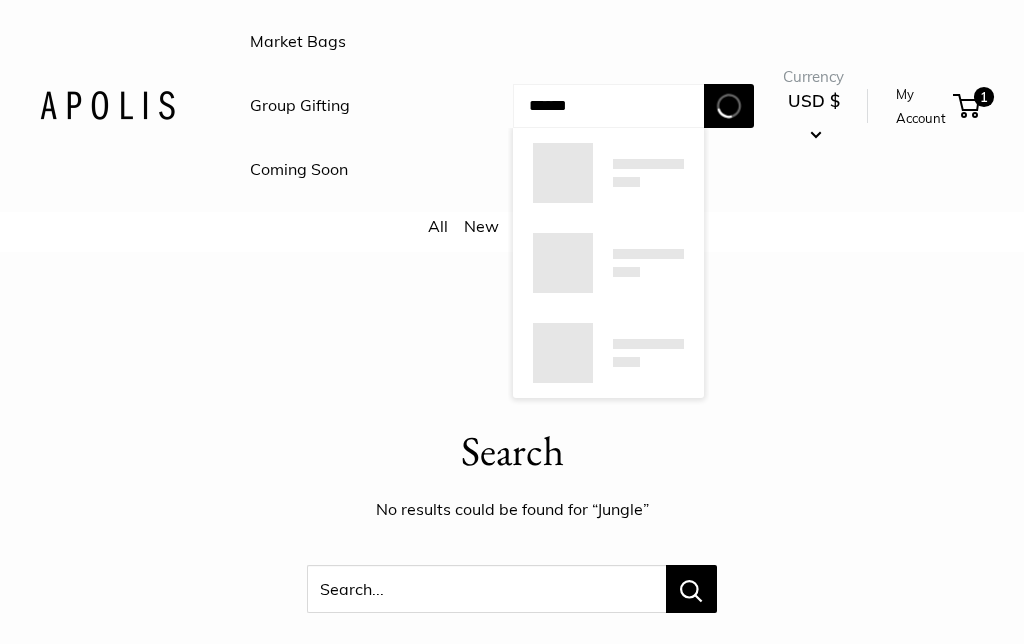 type on "******" 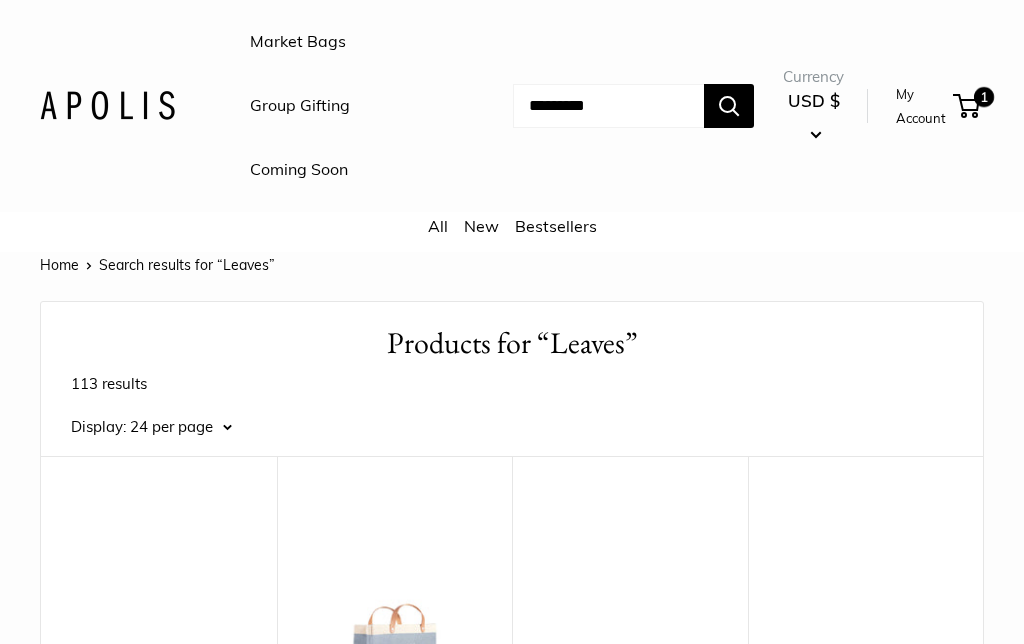 scroll, scrollTop: 0, scrollLeft: 0, axis: both 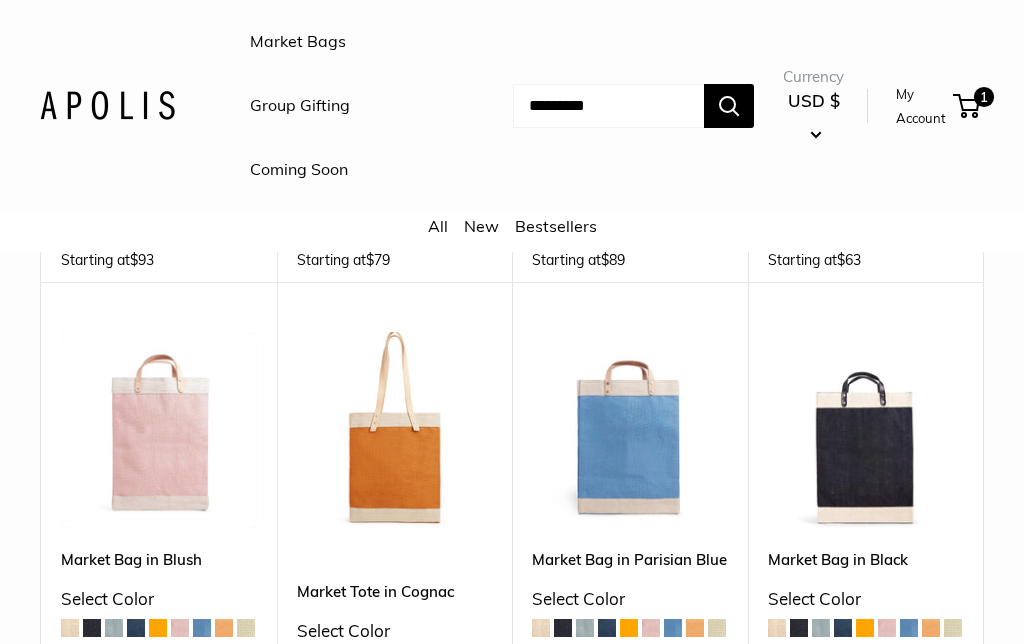click at bounding box center [630, 430] 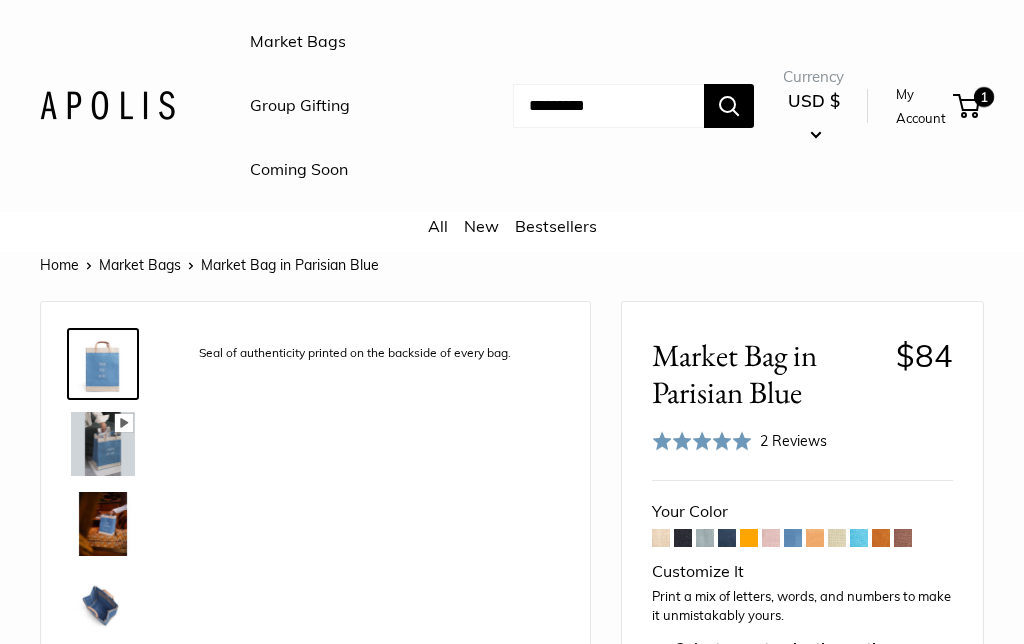 scroll, scrollTop: 102, scrollLeft: 0, axis: vertical 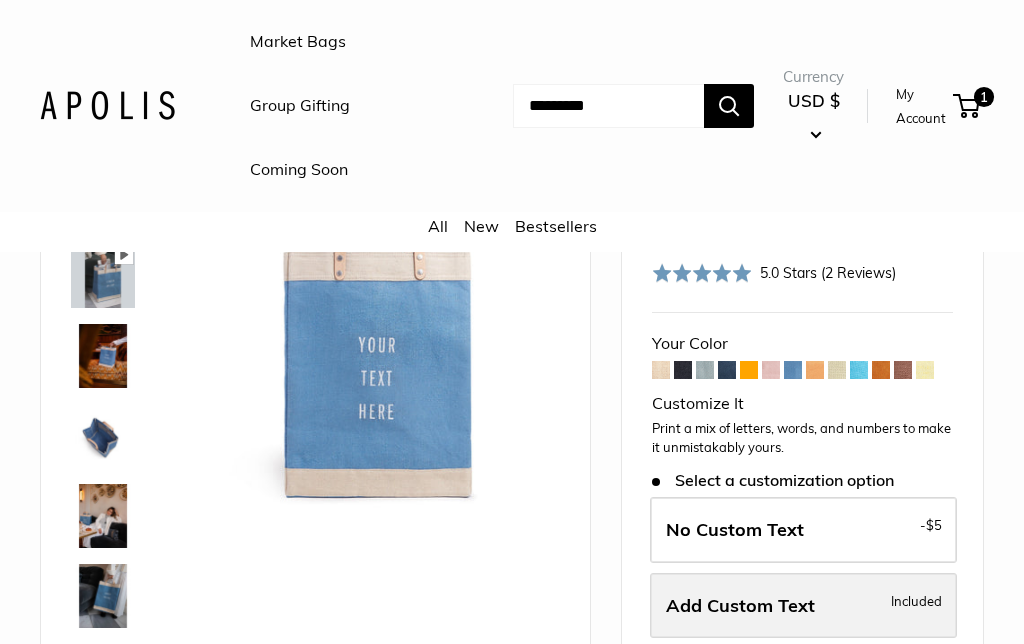 click on "Add Custom Text
Included" at bounding box center (803, 606) 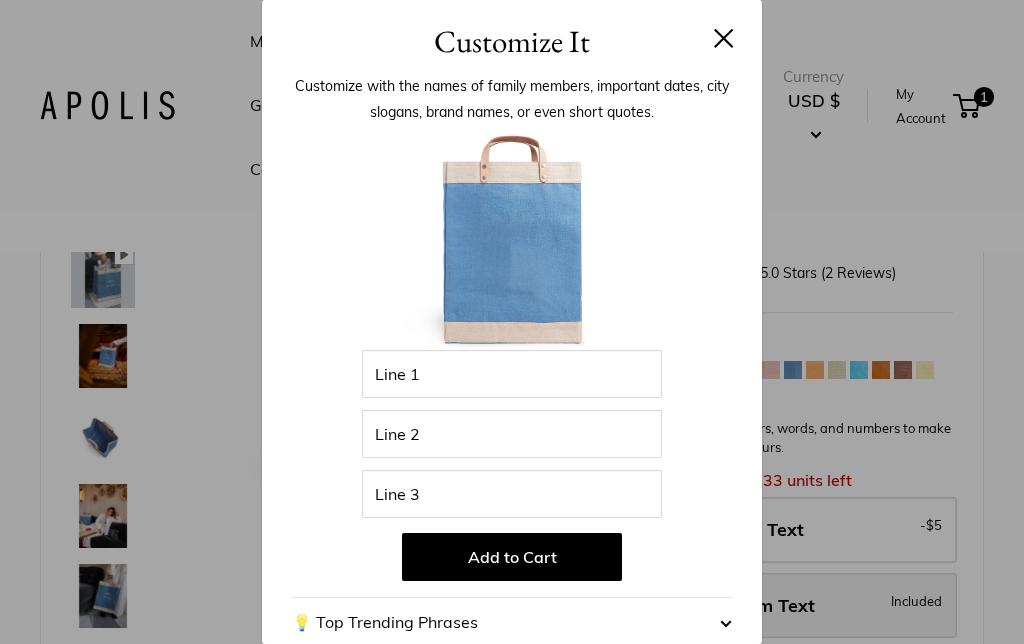 scroll, scrollTop: 248, scrollLeft: 0, axis: vertical 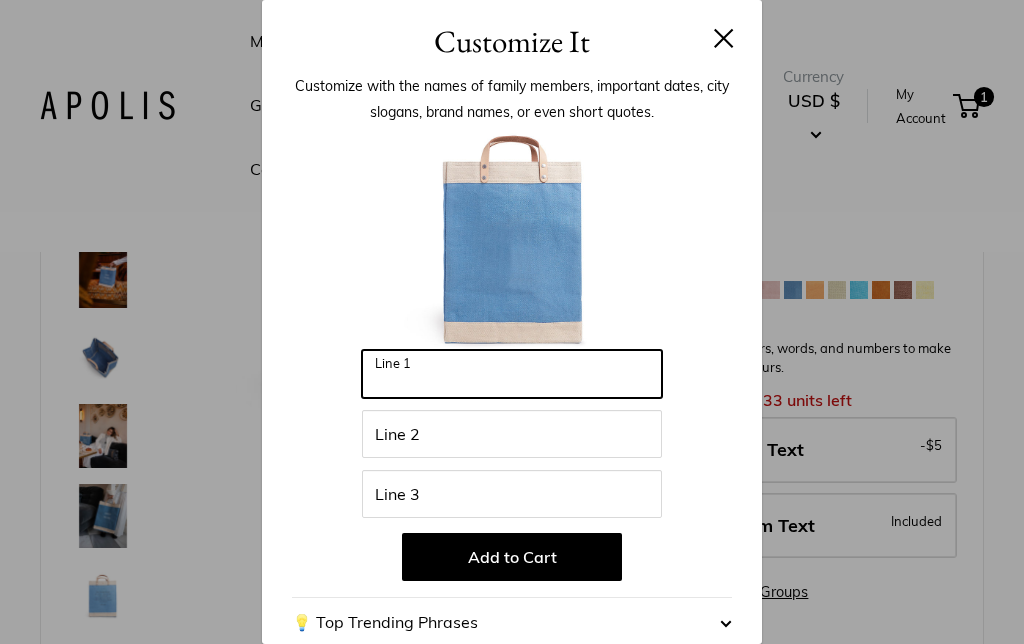 click on "Line 1" at bounding box center [512, 374] 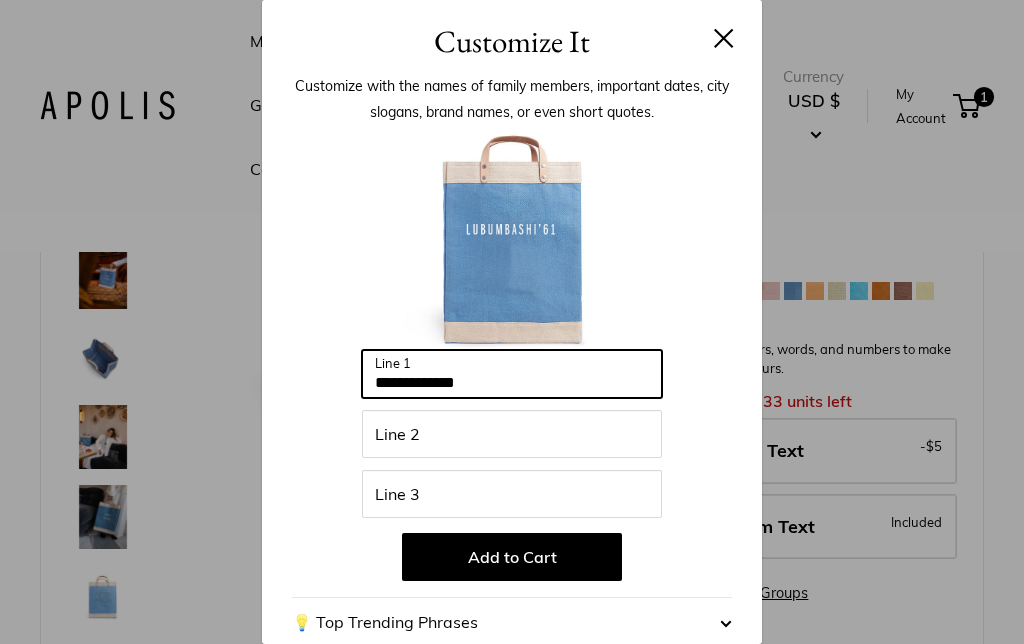 type on "**********" 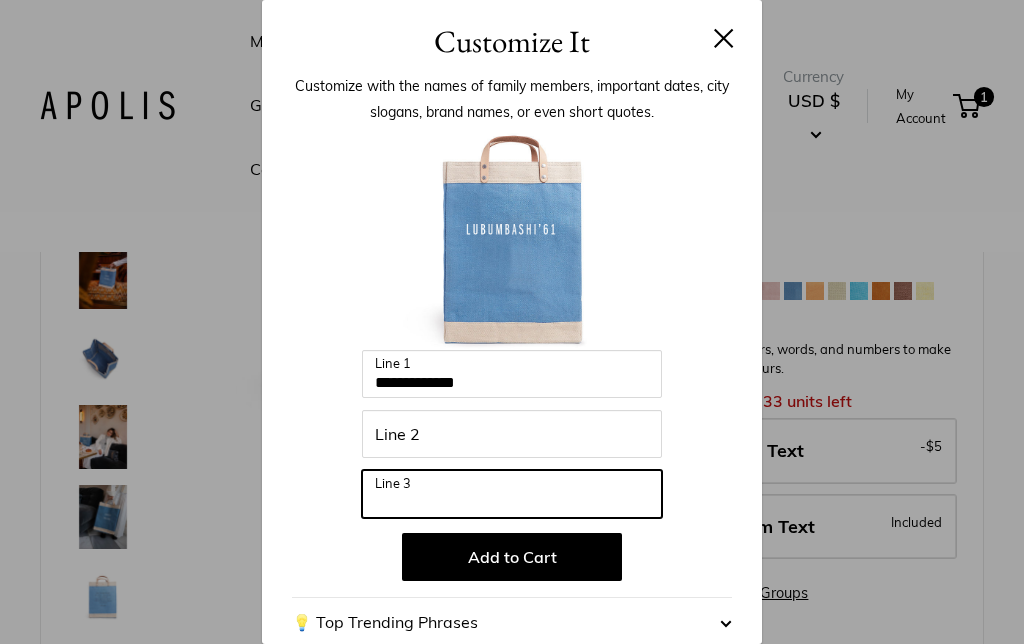 click on "Line 3" at bounding box center (512, 494) 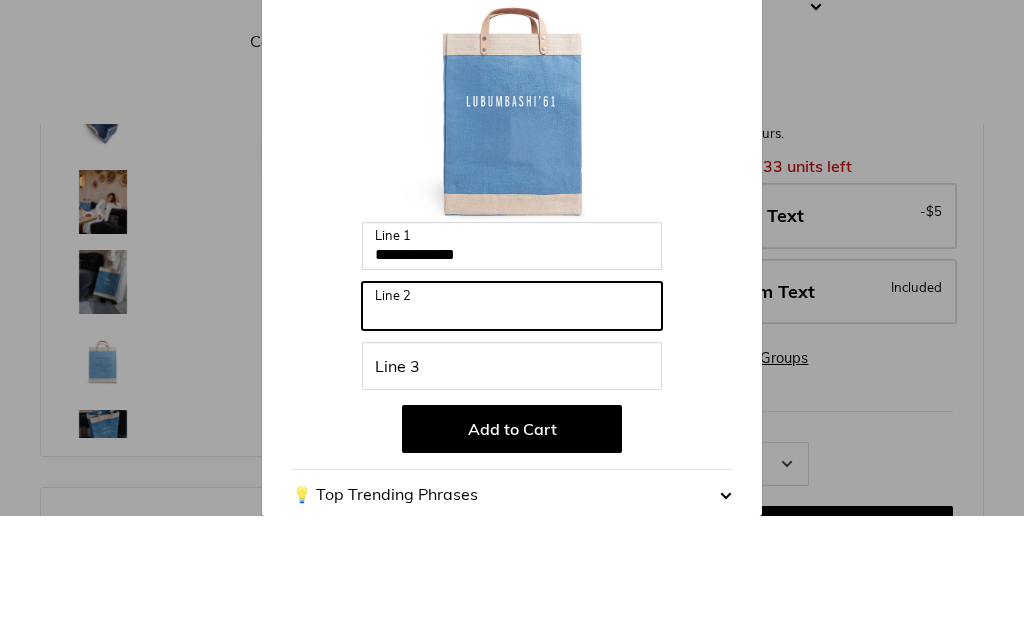 click on "Line 2" at bounding box center (512, 434) 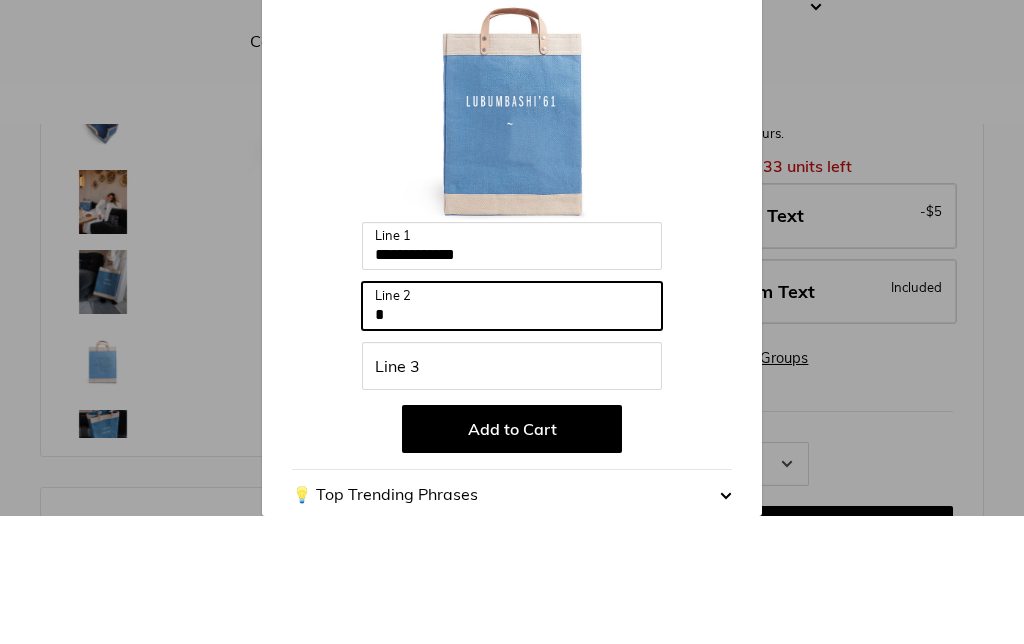 type on "*" 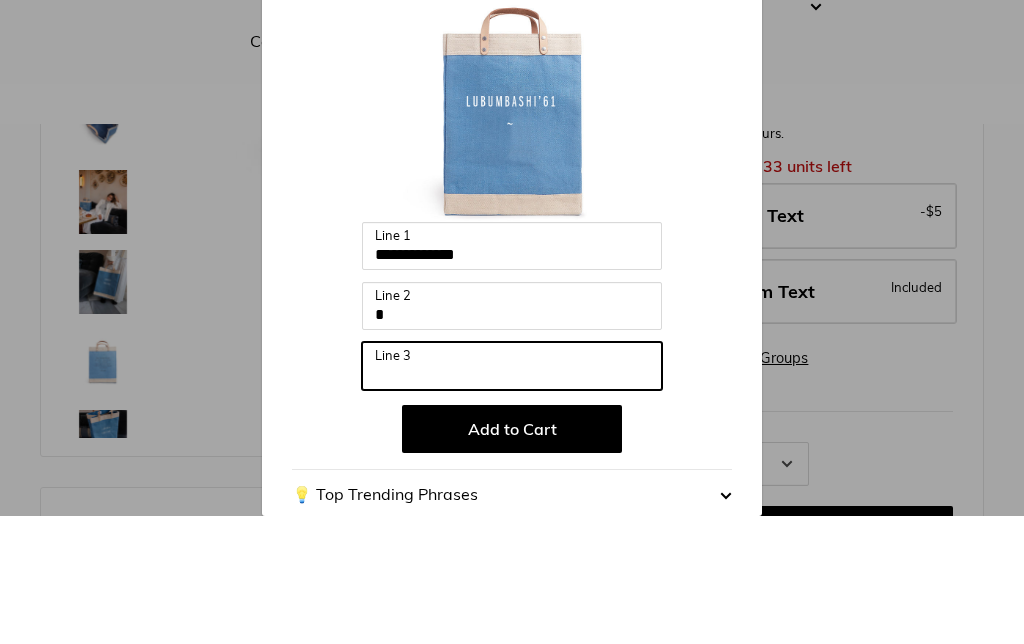 click on "Line 3" at bounding box center (512, 494) 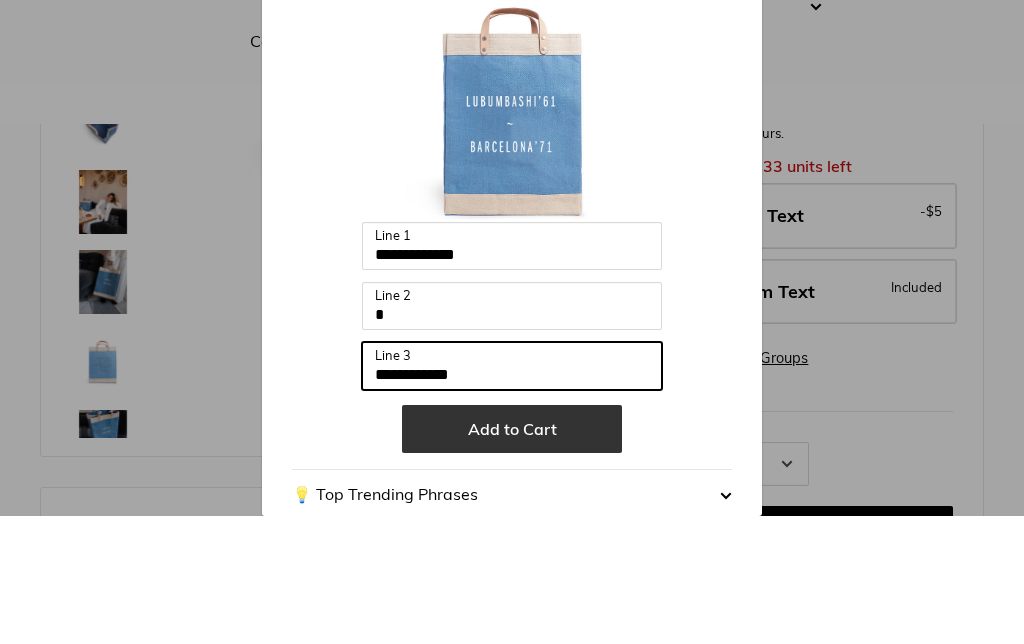 type on "**********" 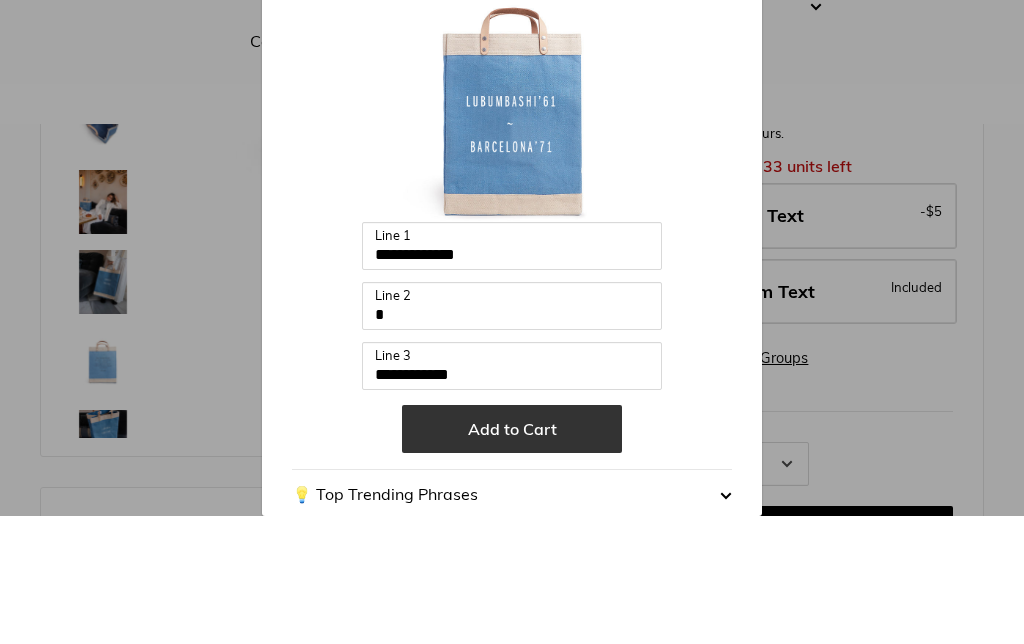 click on "Add to Cart" at bounding box center [512, 557] 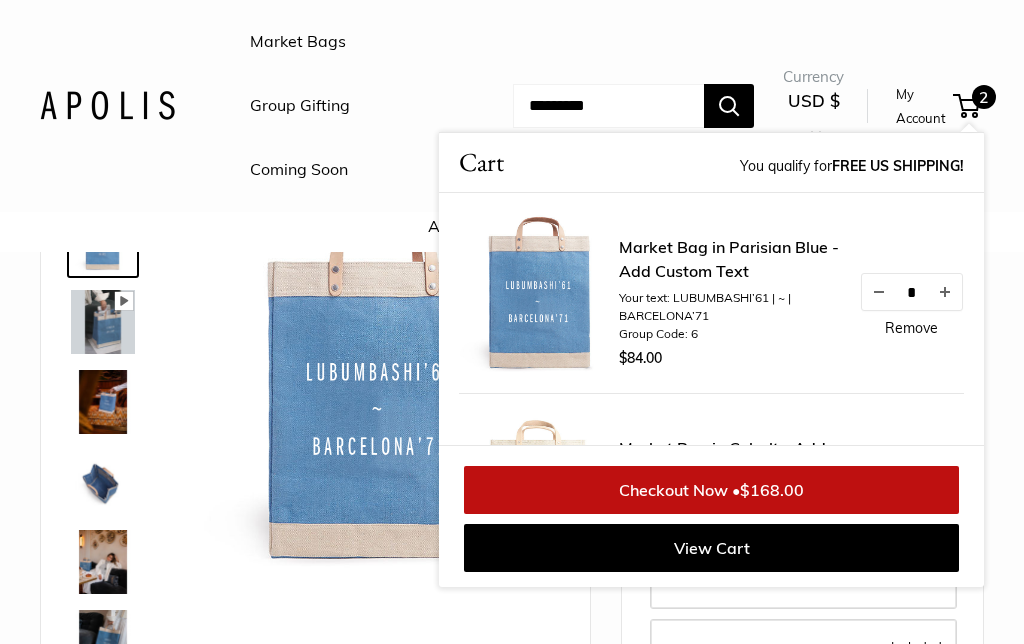 scroll, scrollTop: 123, scrollLeft: 0, axis: vertical 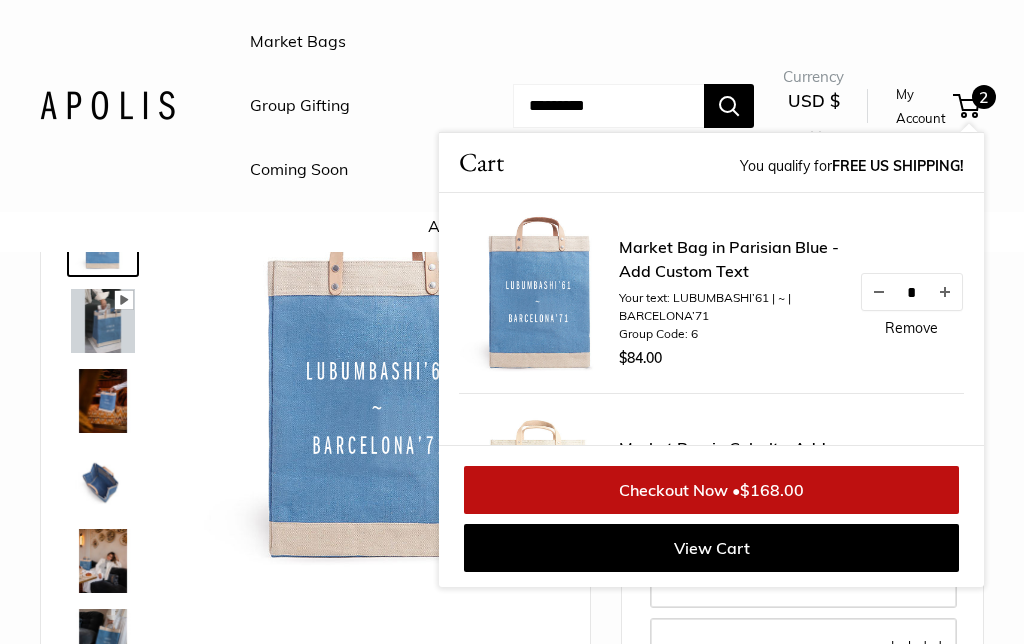 click at bounding box center [380, 388] 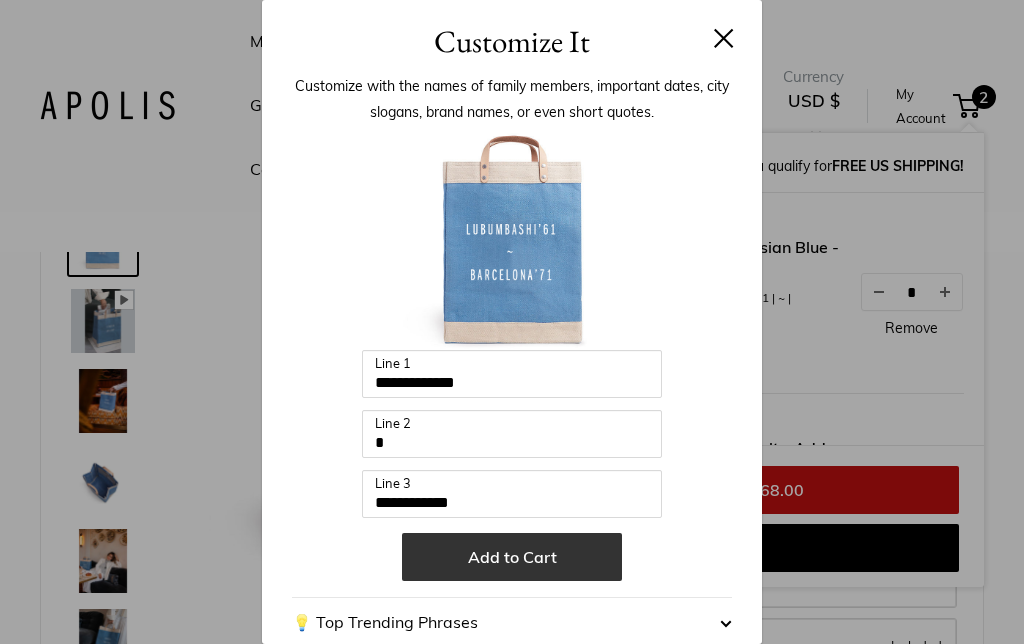 click on "Add to Cart" at bounding box center (512, 557) 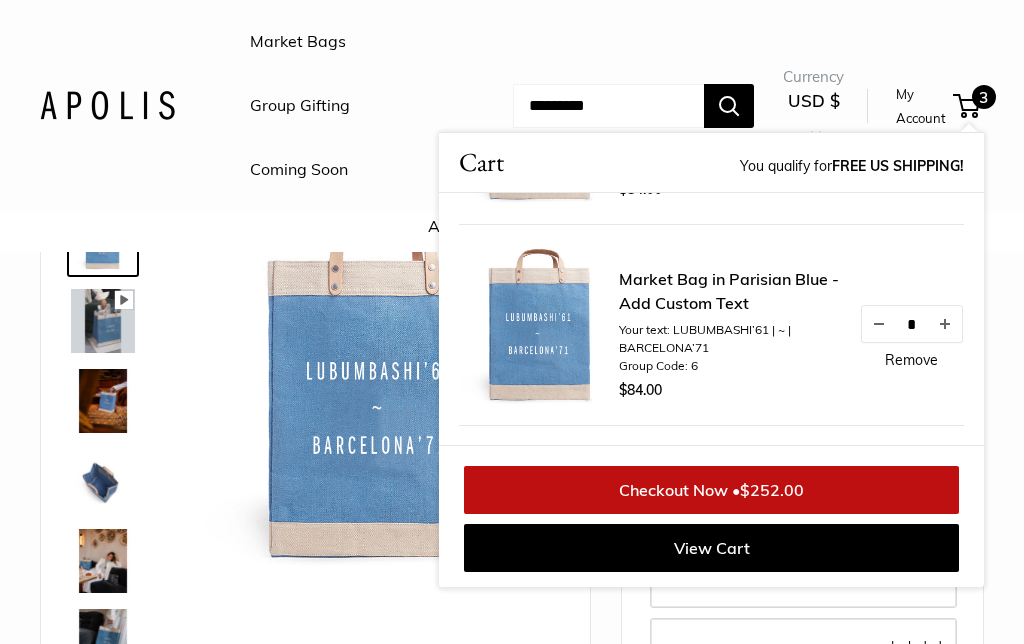 scroll, scrollTop: 167, scrollLeft: 0, axis: vertical 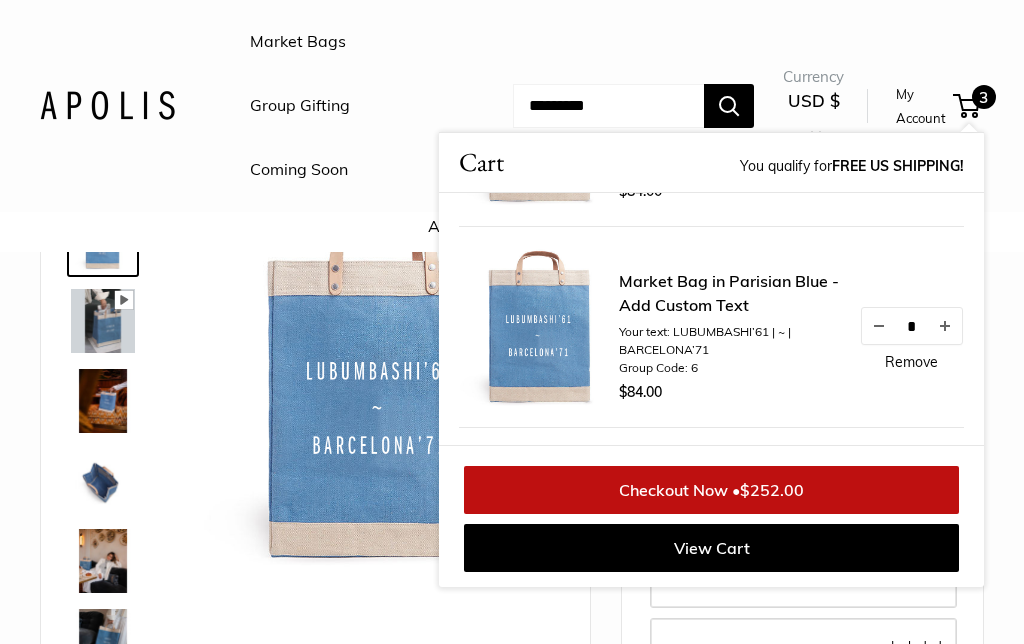 click on "Remove" at bounding box center [911, 362] 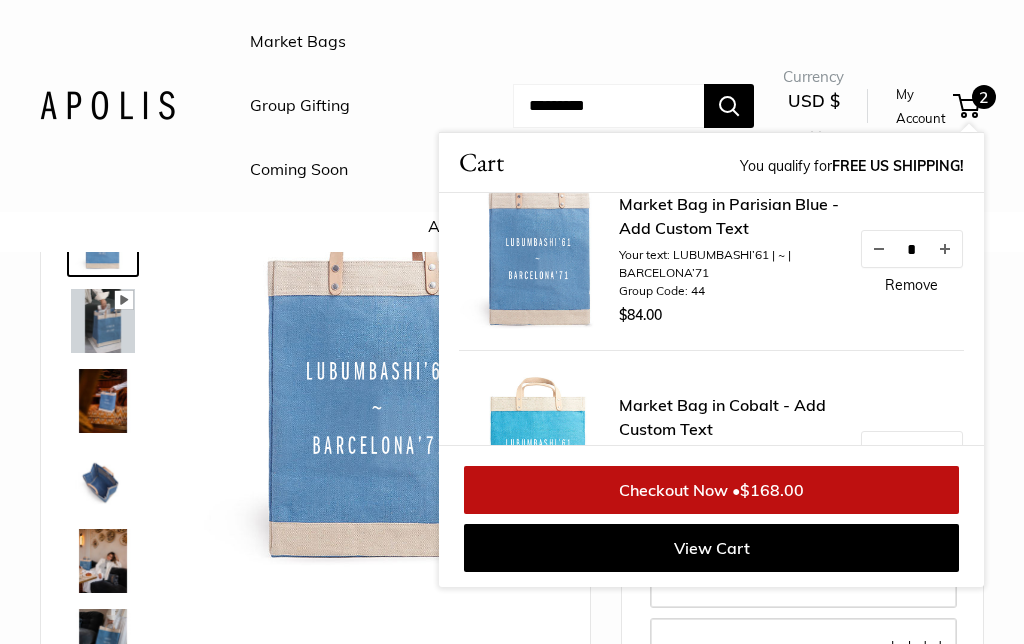 scroll, scrollTop: 128, scrollLeft: 0, axis: vertical 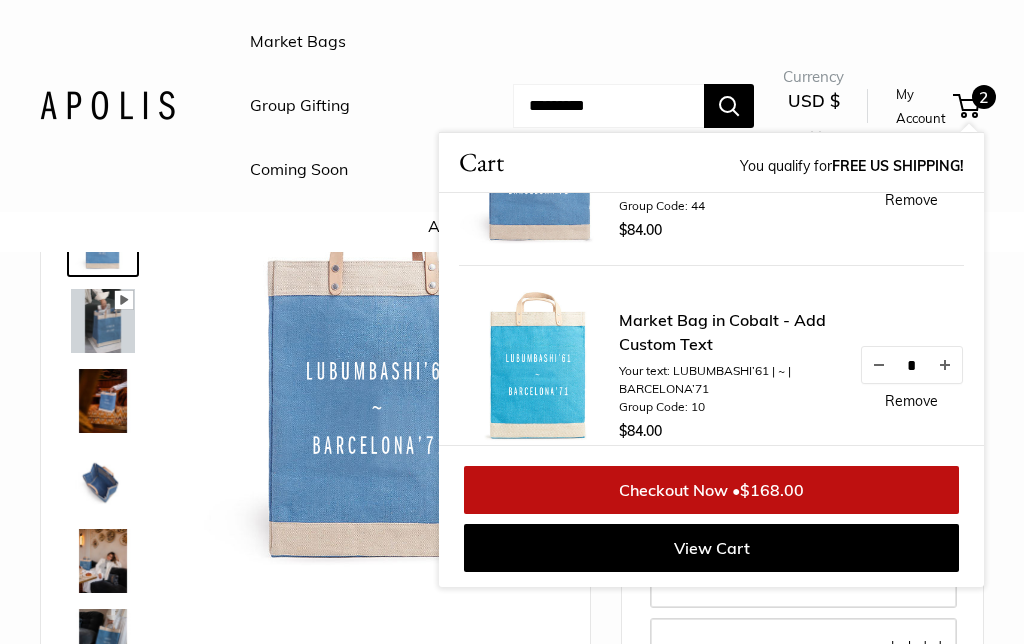 click on "Remove" at bounding box center [911, 401] 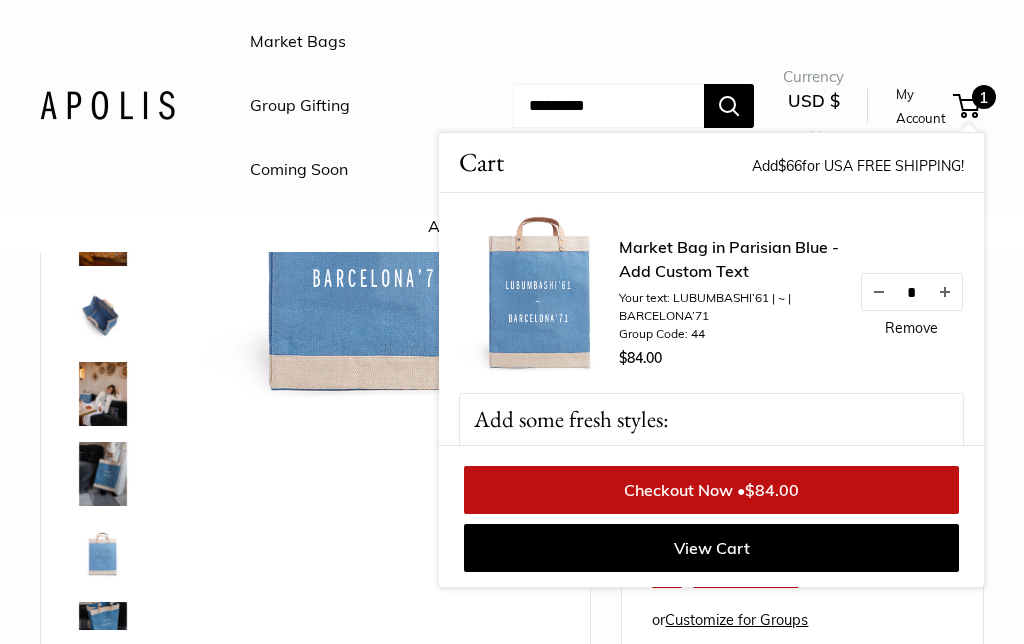 scroll, scrollTop: 0, scrollLeft: 0, axis: both 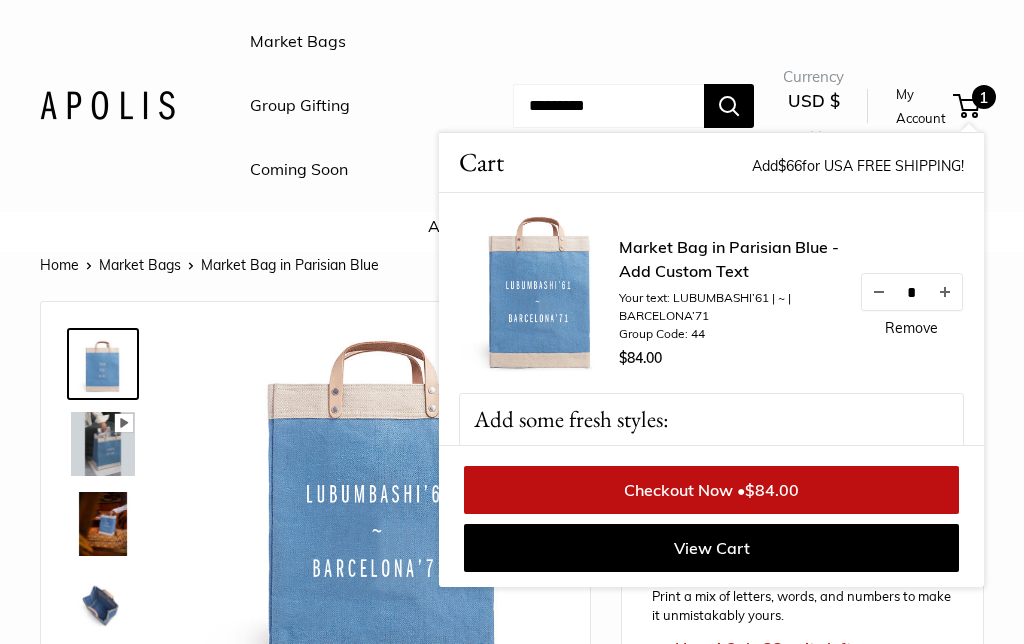 click on "Home
Market Bags
Market Bag in Parisian Blue
Pause Play % buffered 00:00 Unmute Mute Exit fullscreen Enter fullscreen Play
Super soft and durable leather handles.
Bird's eye view of your new favorite carry-all" at bounding box center [512, 1148] 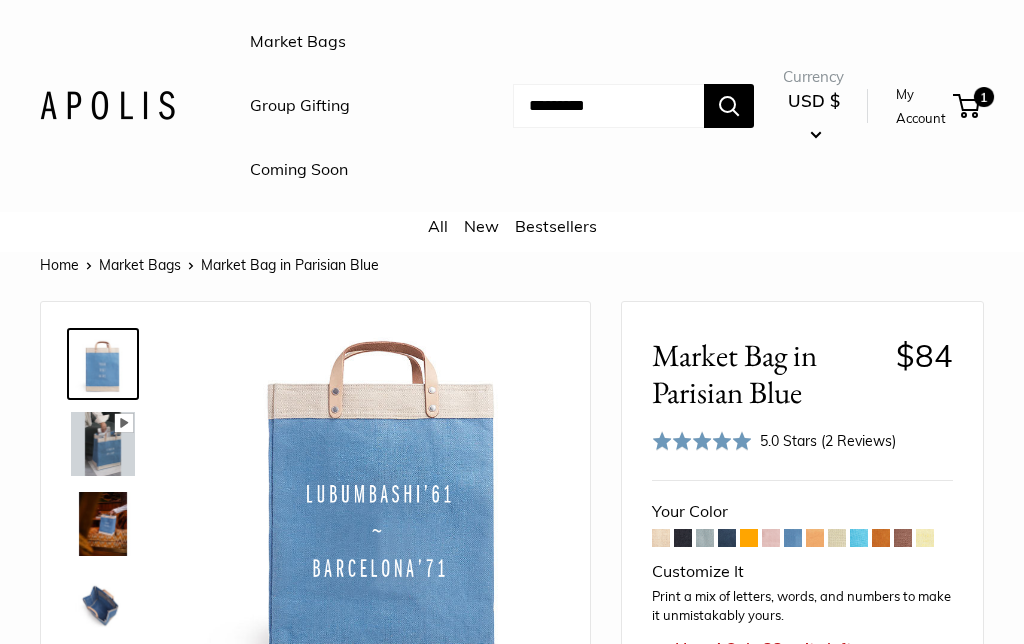 click on "New" at bounding box center [481, 226] 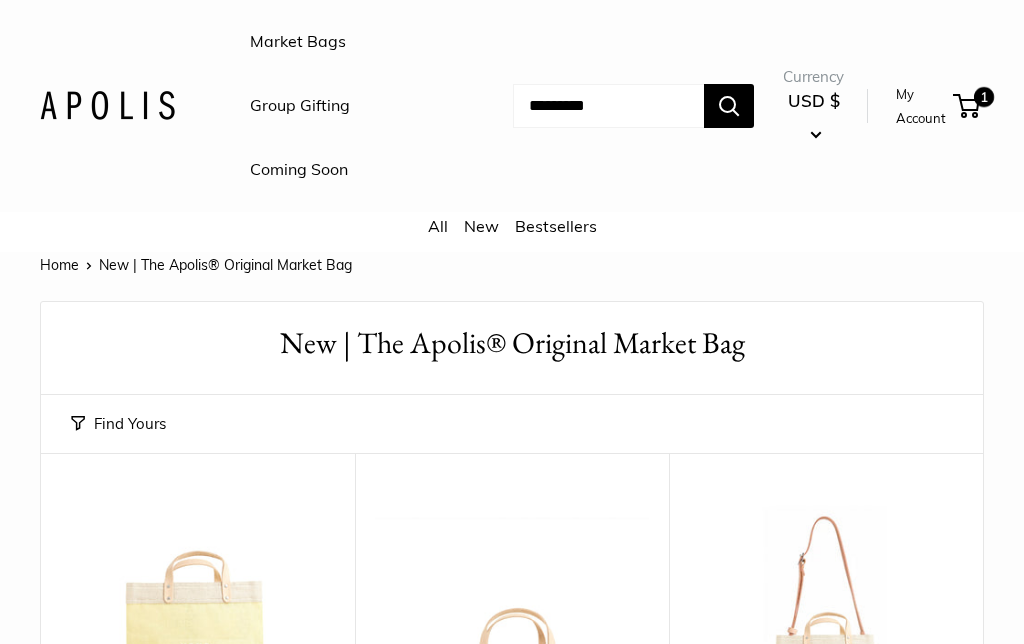scroll, scrollTop: 0, scrollLeft: 0, axis: both 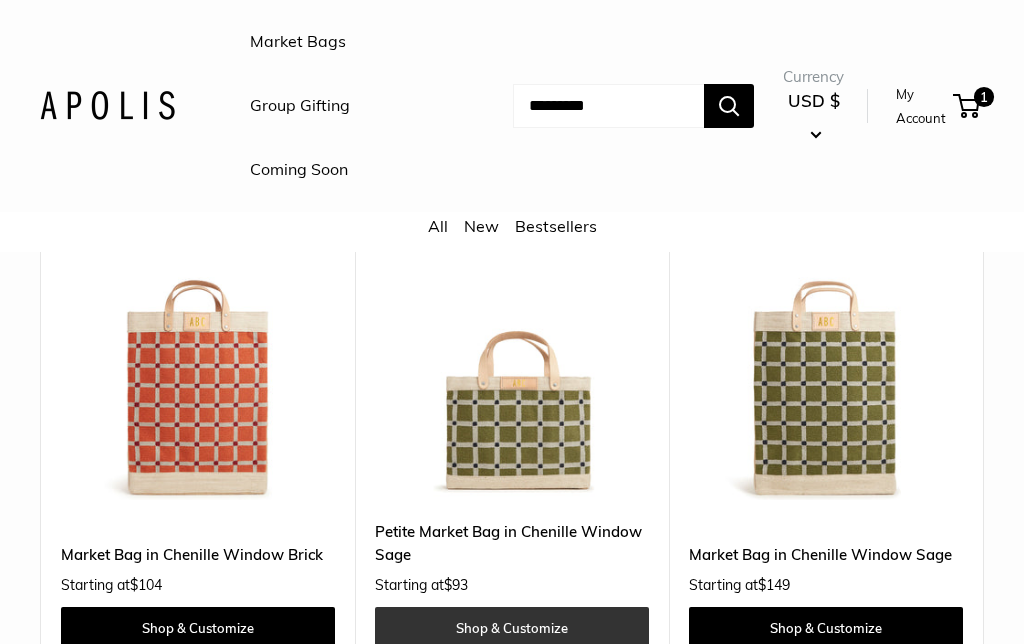 click on "Shop & Customize" at bounding box center (512, 628) 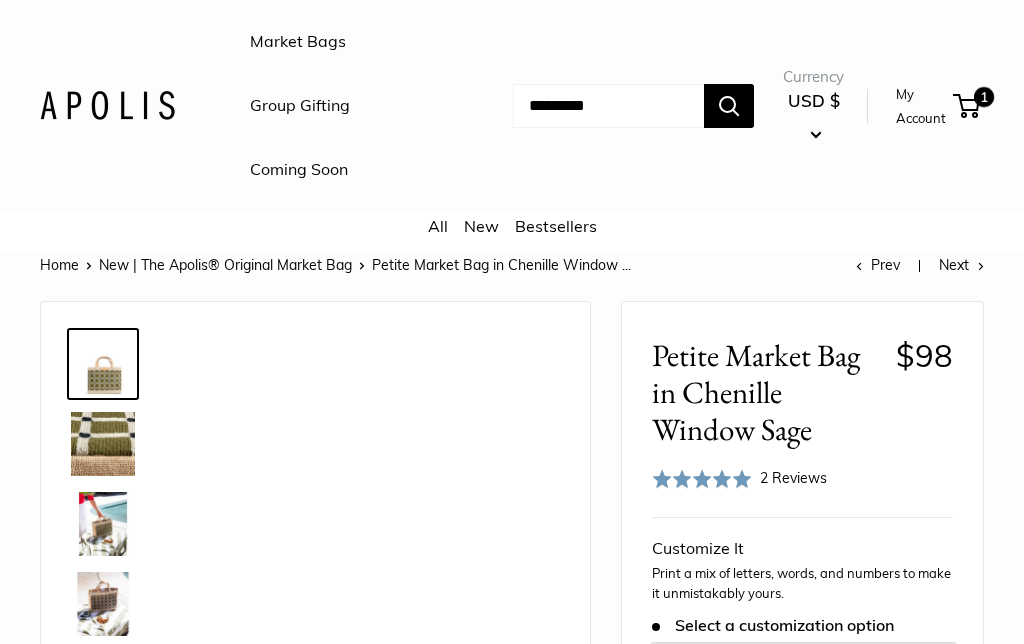 scroll, scrollTop: 0, scrollLeft: 0, axis: both 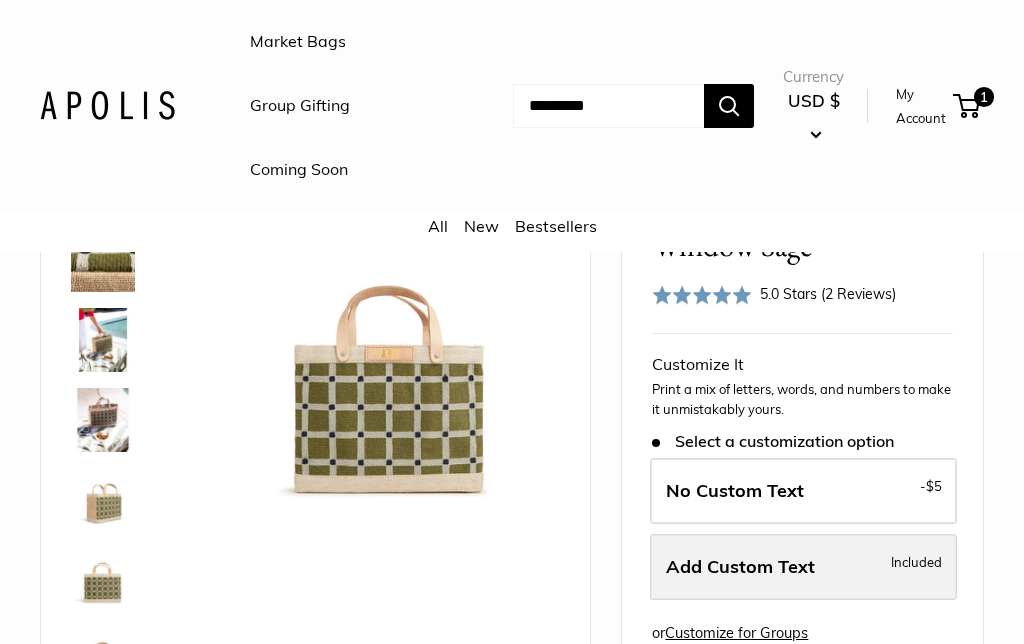 click on "Add Custom Text
Included" at bounding box center [803, 567] 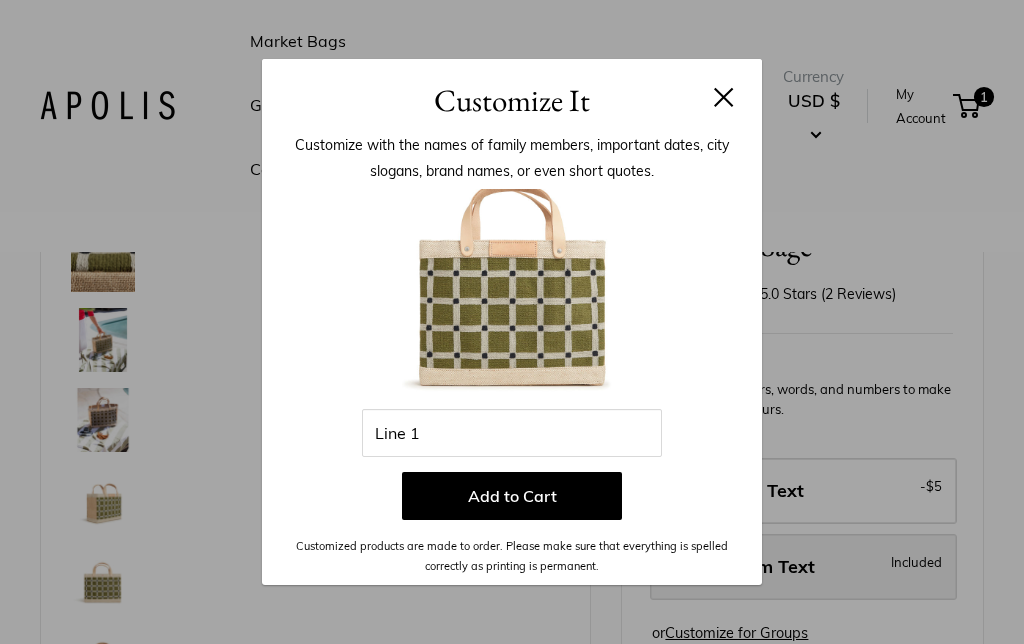scroll, scrollTop: 264, scrollLeft: 0, axis: vertical 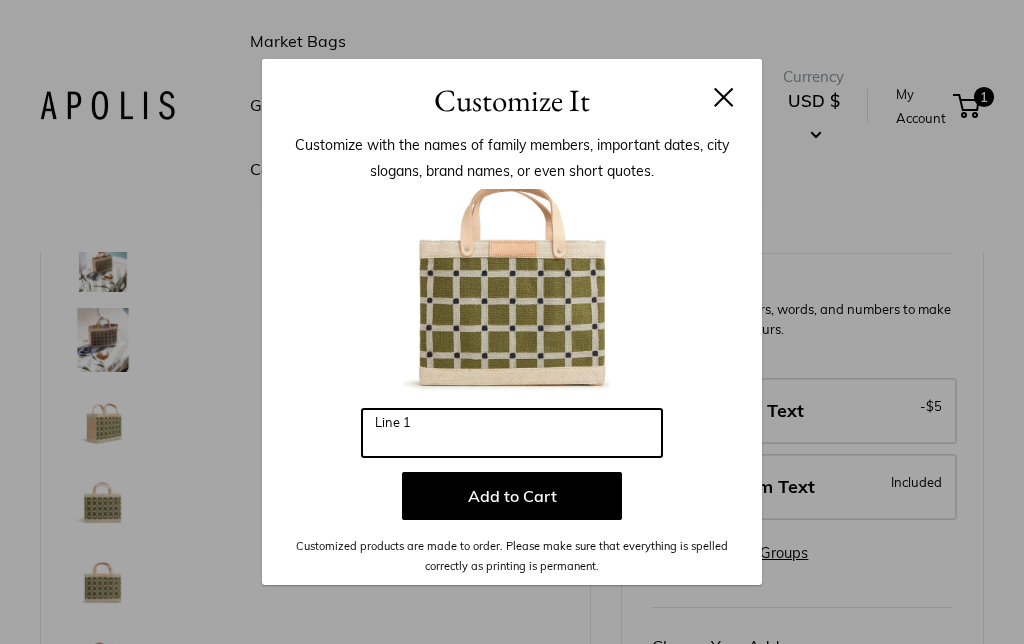 click on "Line 1" at bounding box center (512, 433) 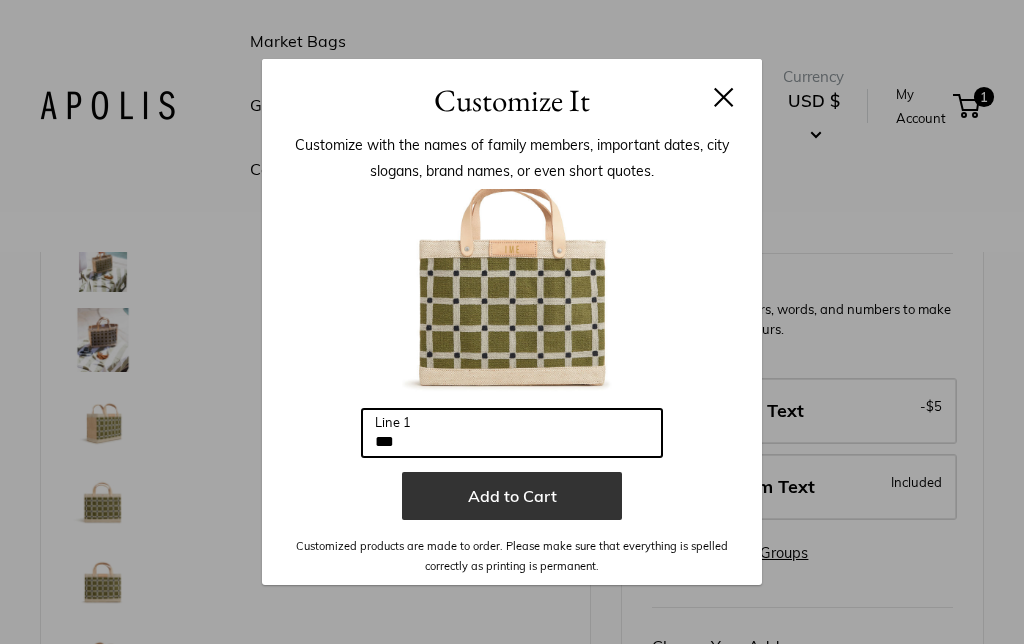 type on "***" 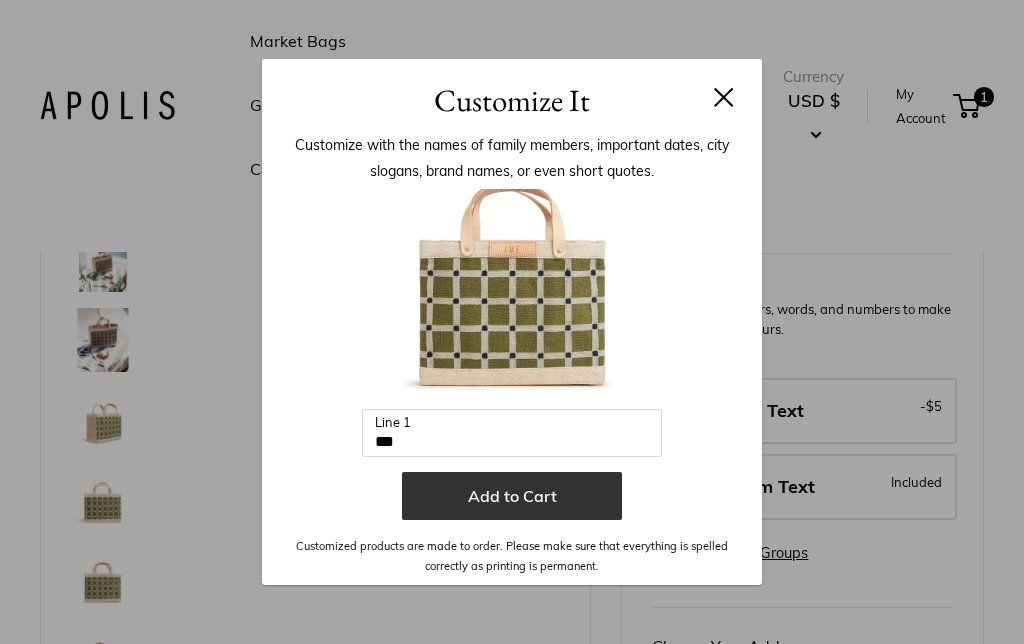 click on "Add to Cart" at bounding box center [512, 496] 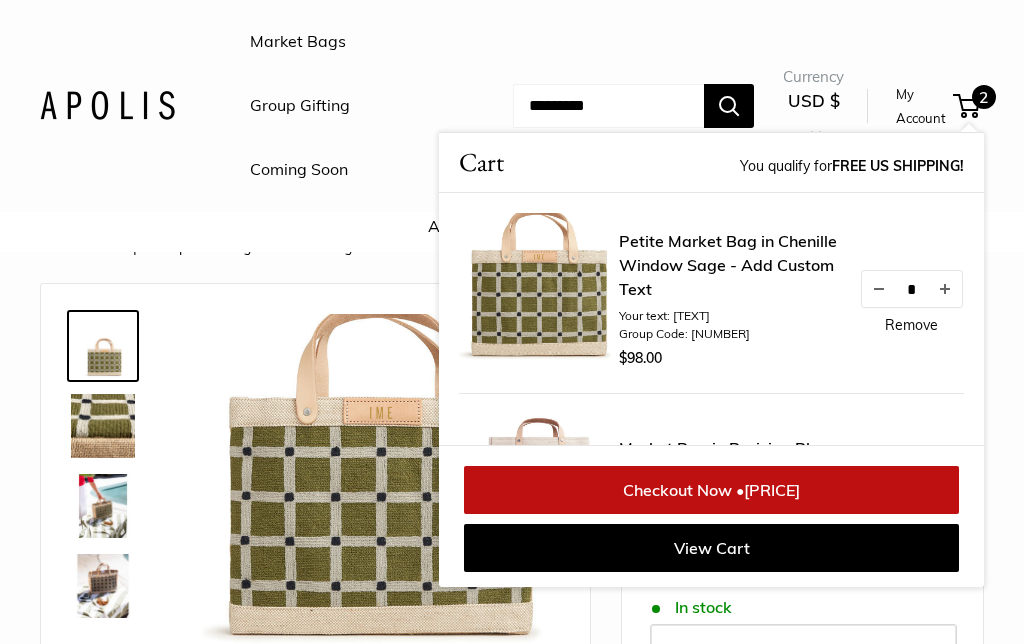 scroll, scrollTop: 0, scrollLeft: 0, axis: both 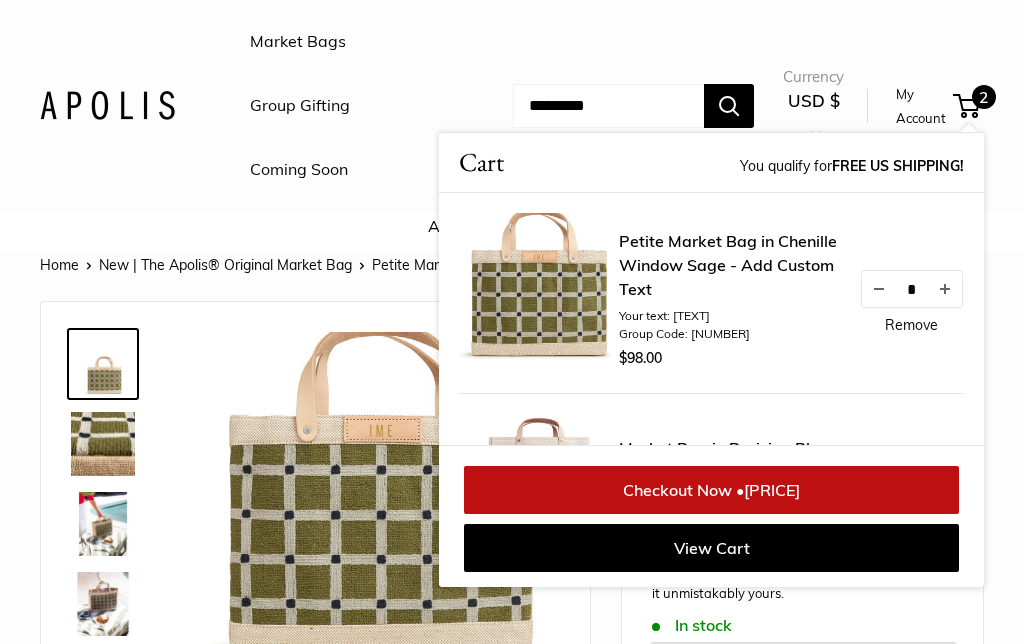 click on "Coming Soon" at bounding box center [299, 170] 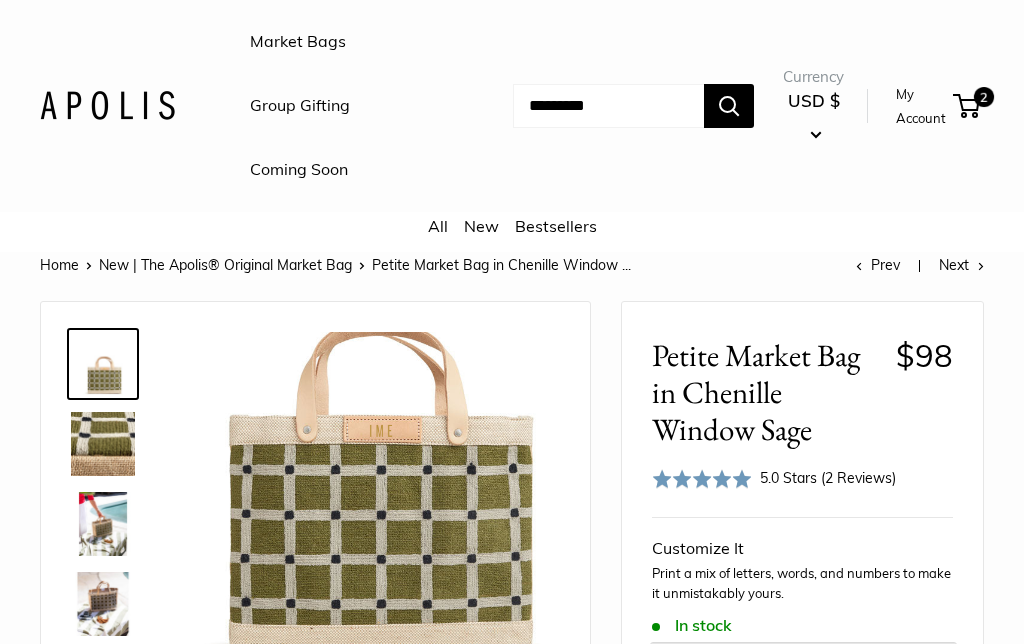 click on "New" at bounding box center [481, 226] 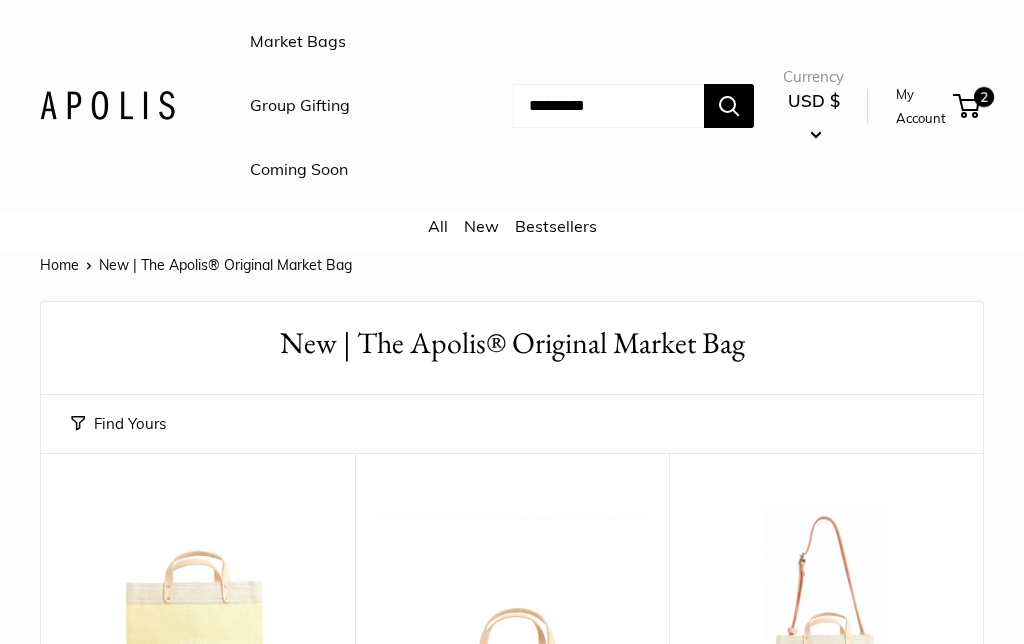 scroll, scrollTop: 95, scrollLeft: 0, axis: vertical 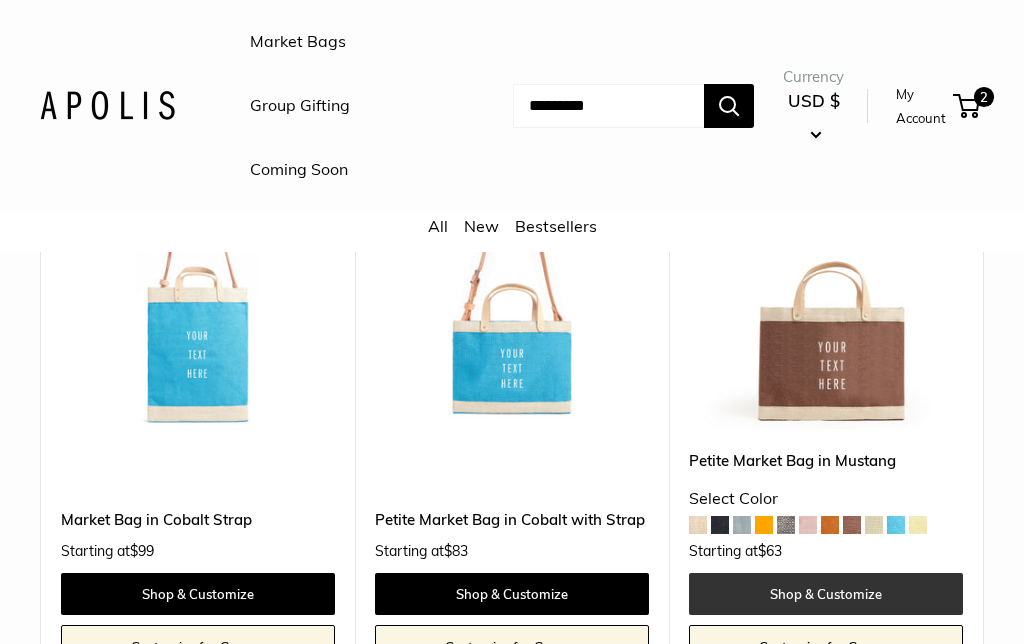 click on "Shop & Customize" at bounding box center (826, 595) 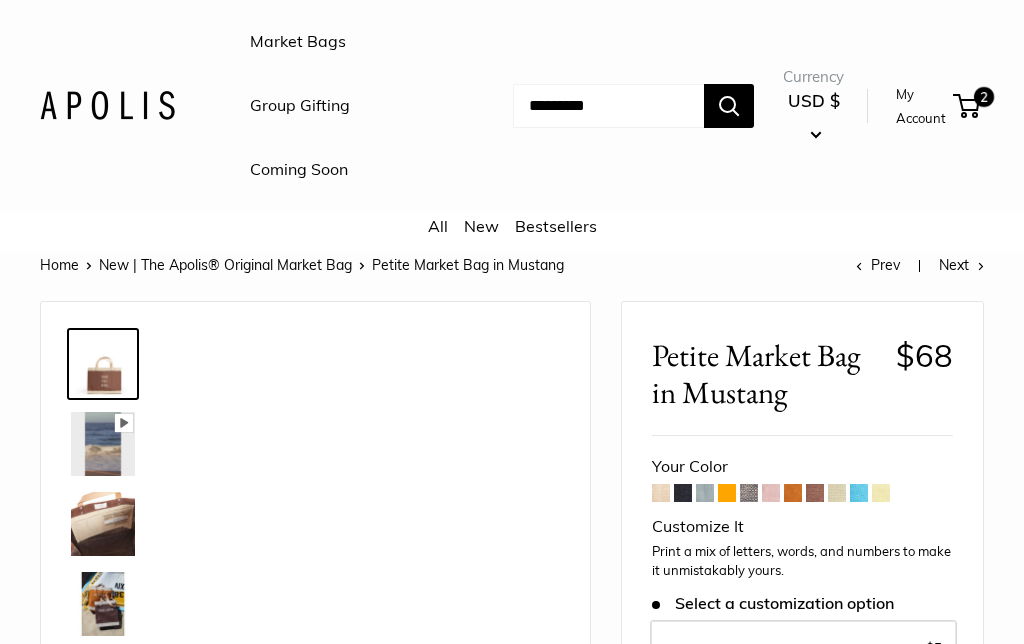 scroll, scrollTop: 0, scrollLeft: 0, axis: both 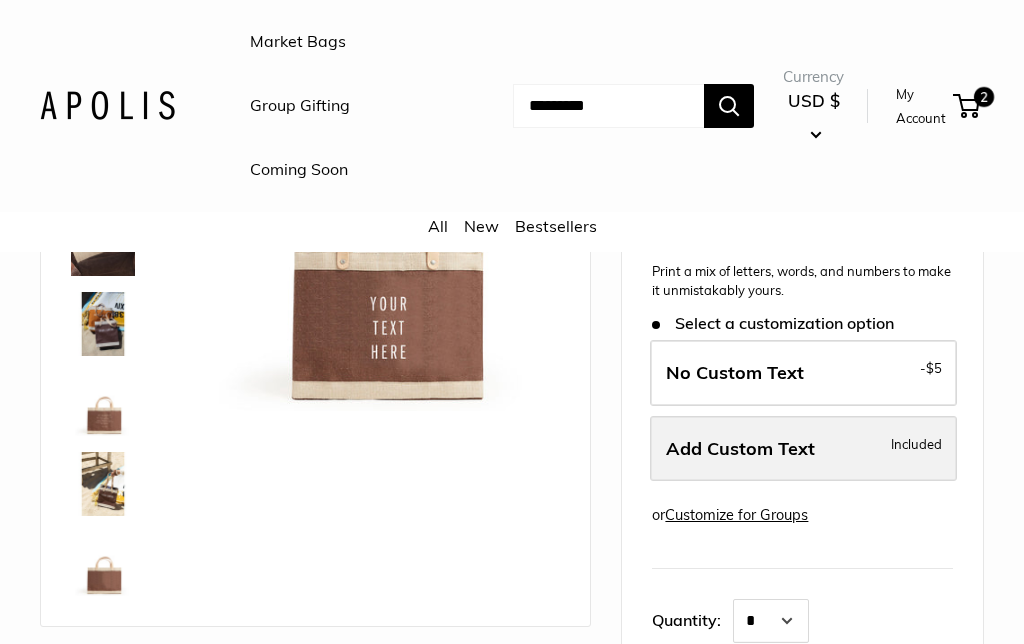 click on "Add Custom Text
Included" at bounding box center (803, 449) 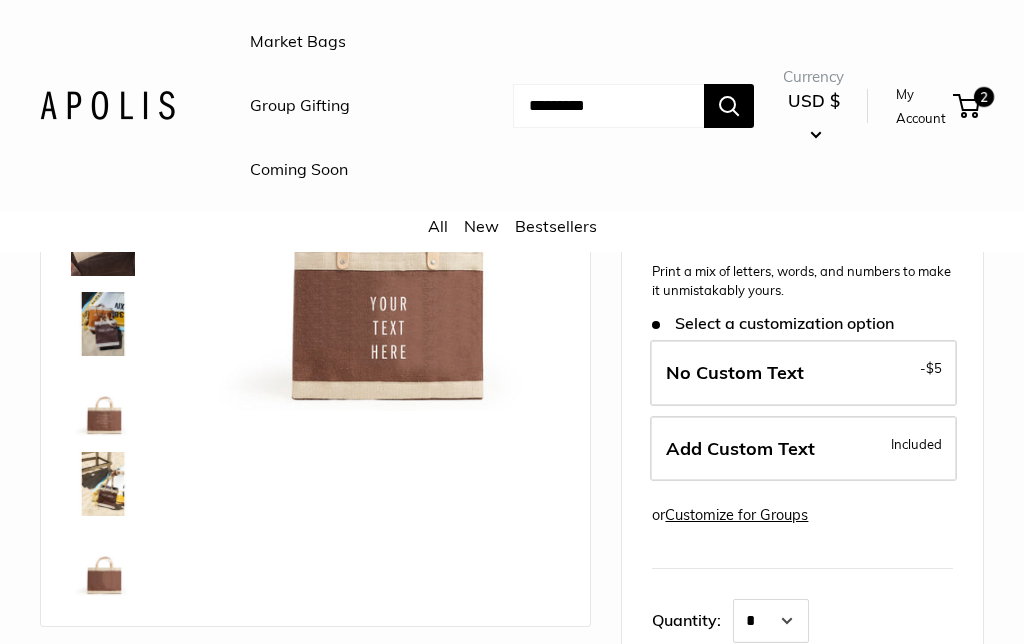 scroll, scrollTop: 360, scrollLeft: 0, axis: vertical 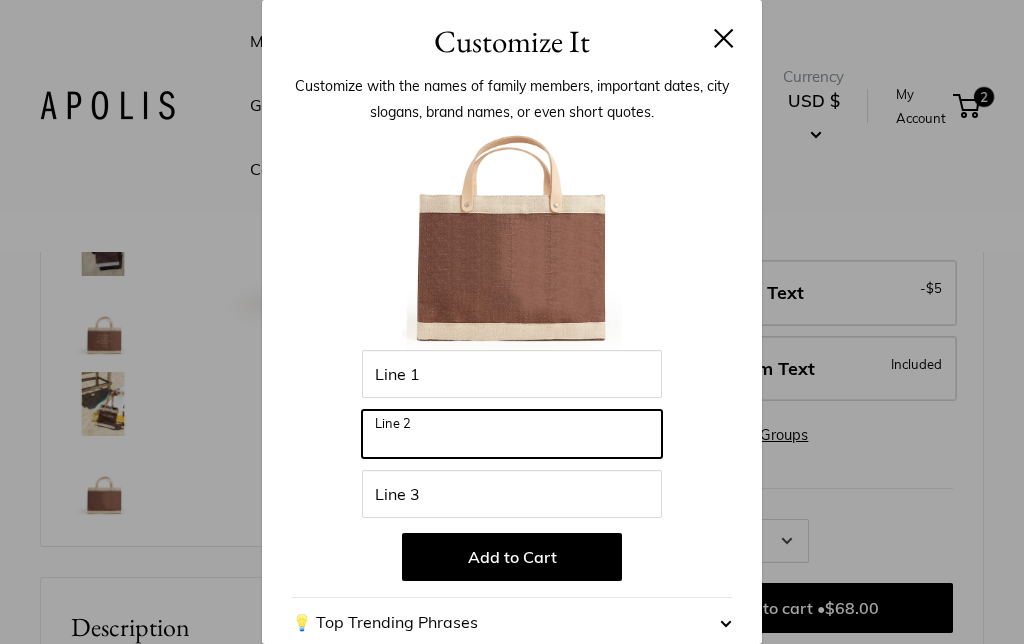click on "Line 2" at bounding box center (512, 434) 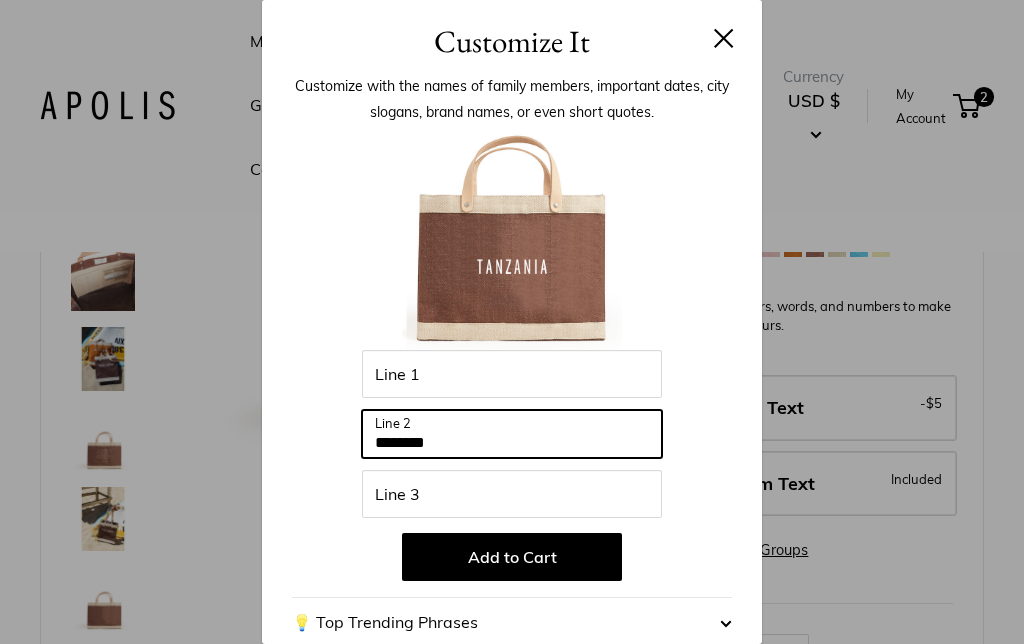 scroll, scrollTop: 218, scrollLeft: 0, axis: vertical 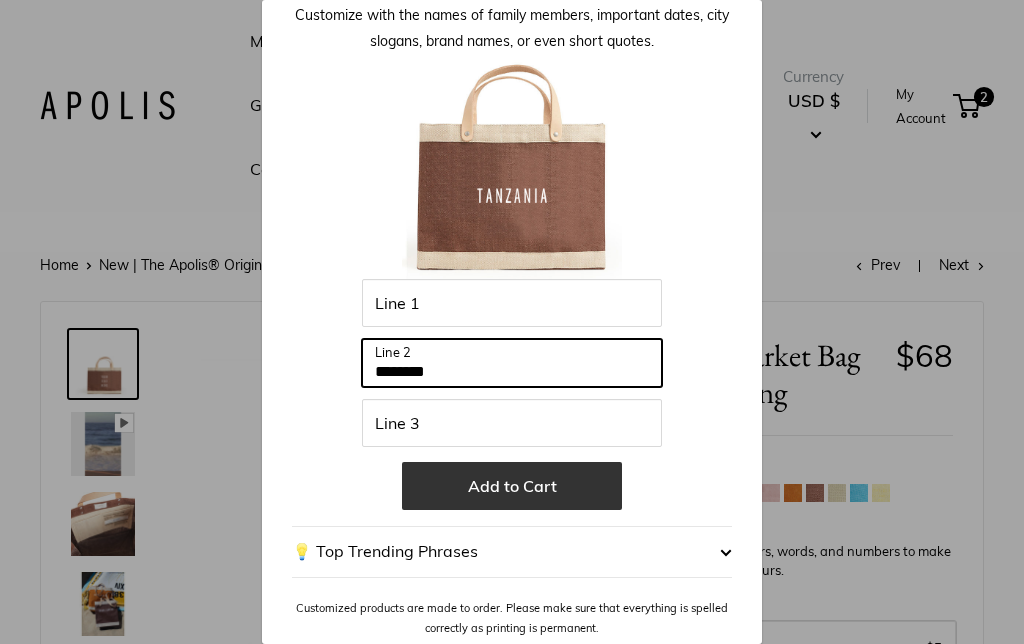 type on "********" 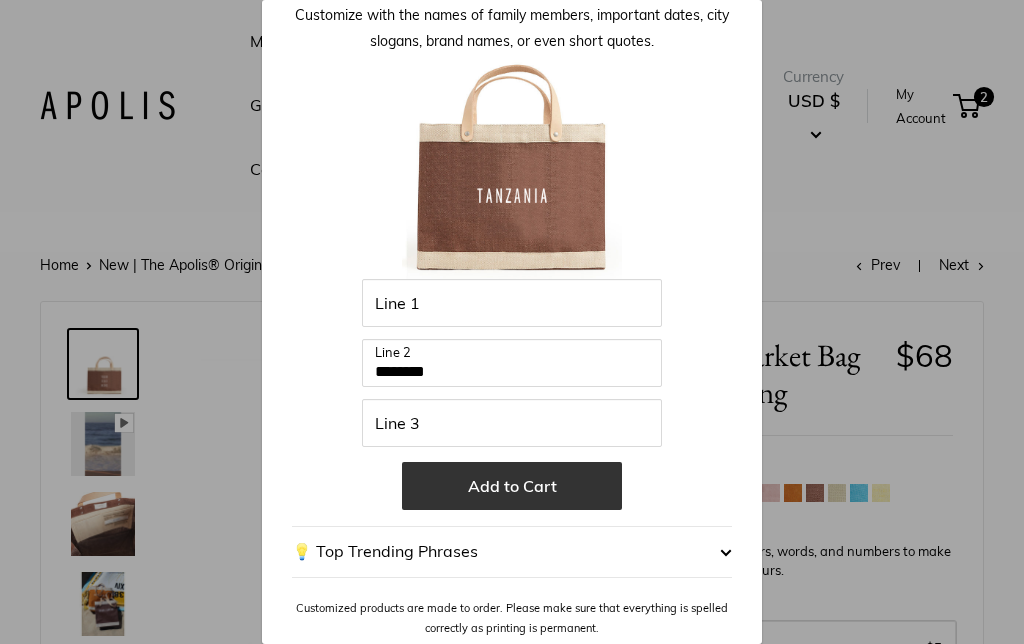 click on "Add to Cart" at bounding box center (512, 486) 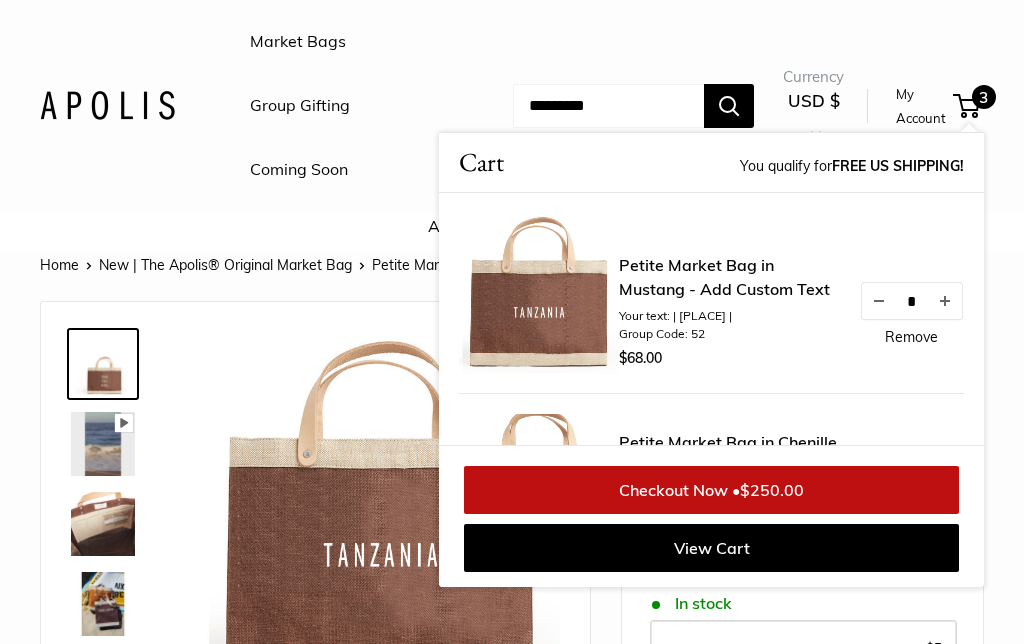 scroll, scrollTop: 20, scrollLeft: 0, axis: vertical 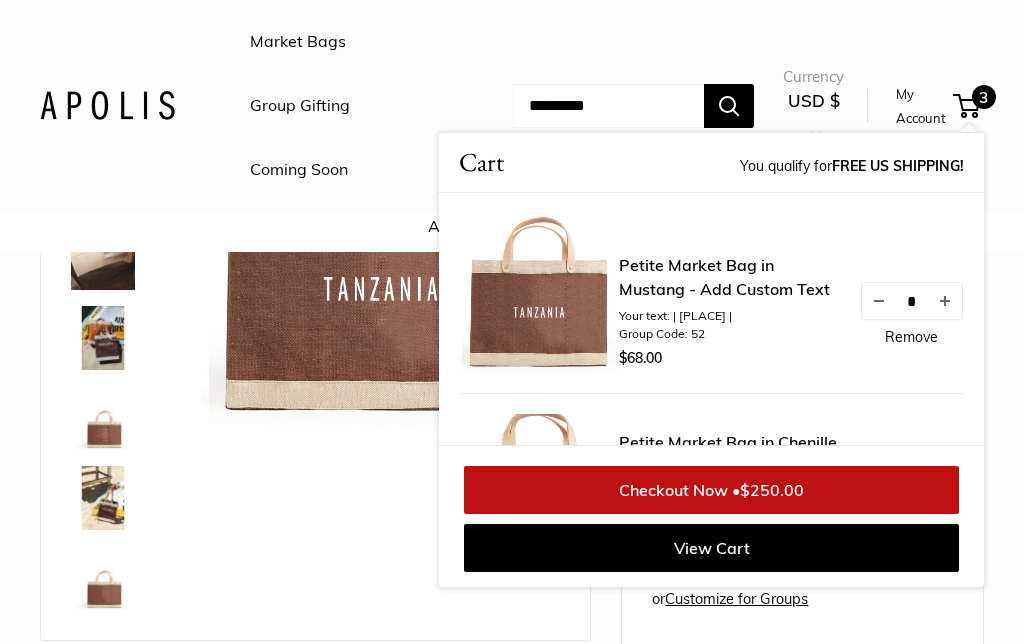 click on "Remove" at bounding box center [911, 337] 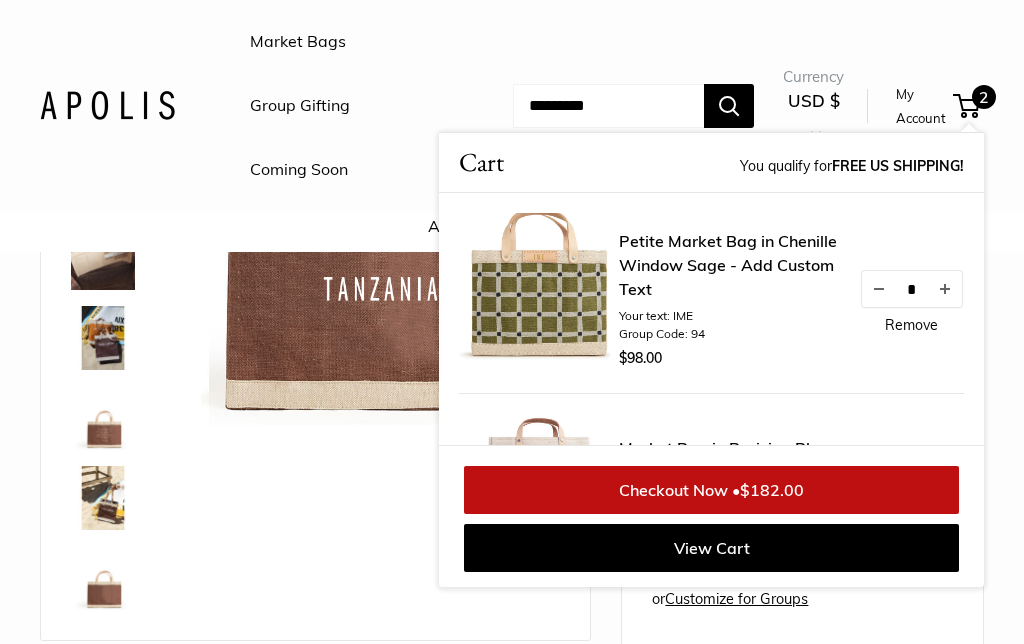click on "Coming Soon" at bounding box center (299, 170) 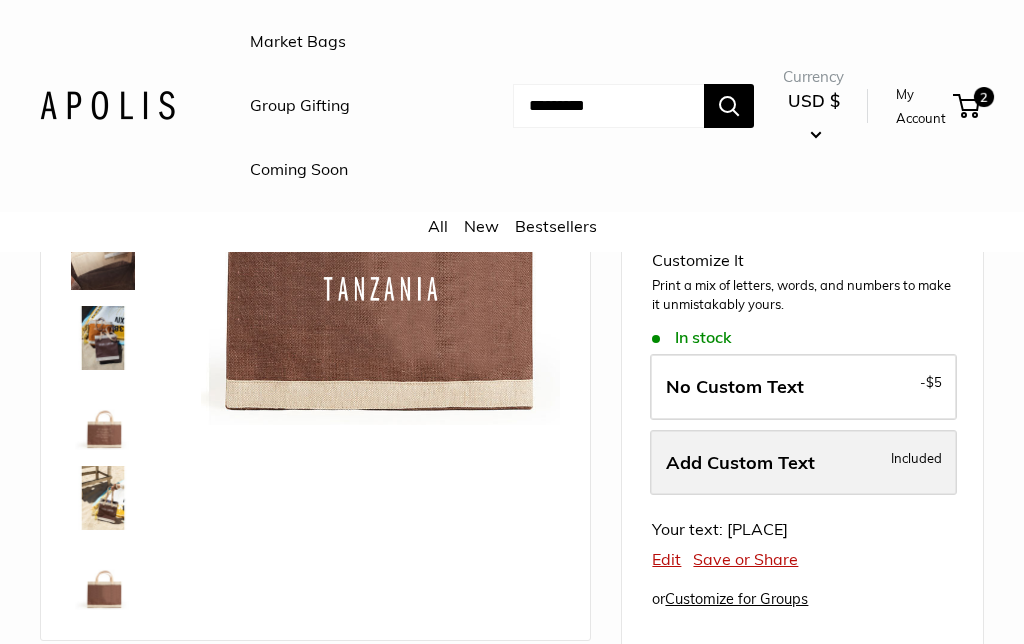 click on "Add Custom Text
Included" at bounding box center (803, 463) 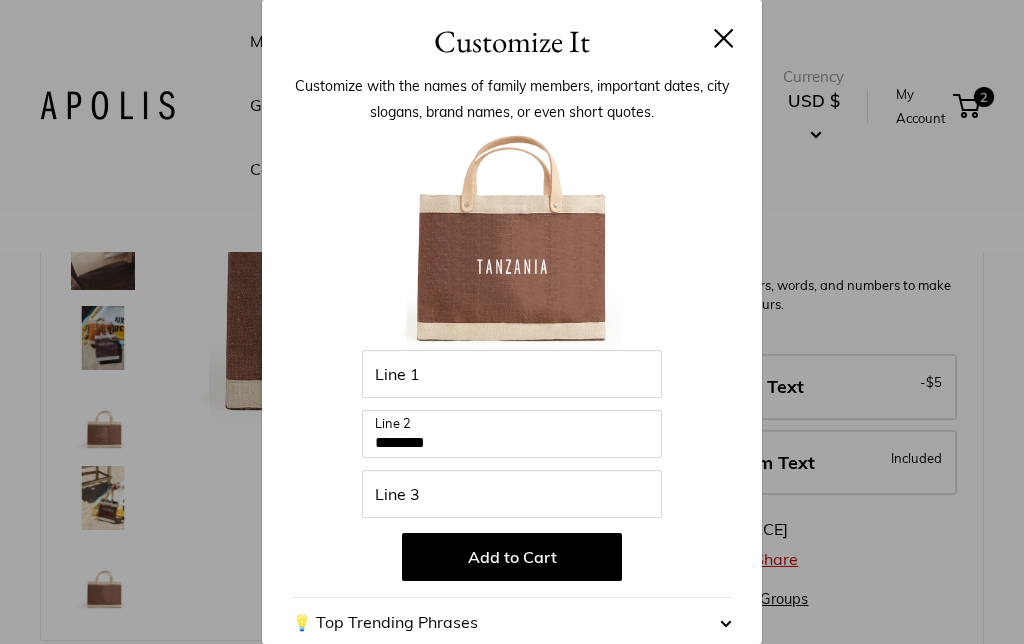 scroll, scrollTop: 0, scrollLeft: 0, axis: both 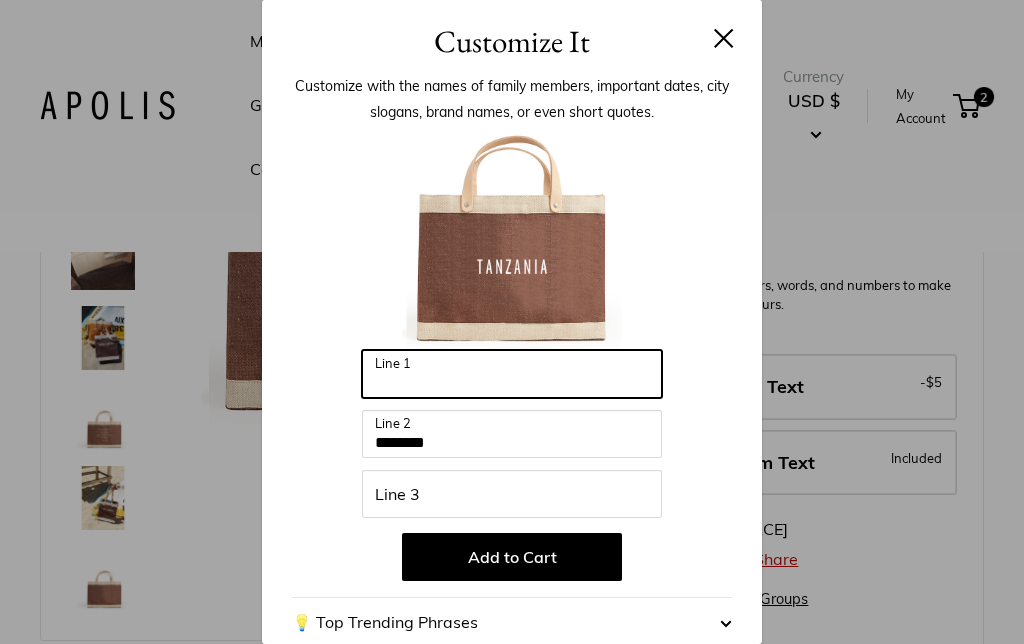 click on "Line 1" at bounding box center (512, 374) 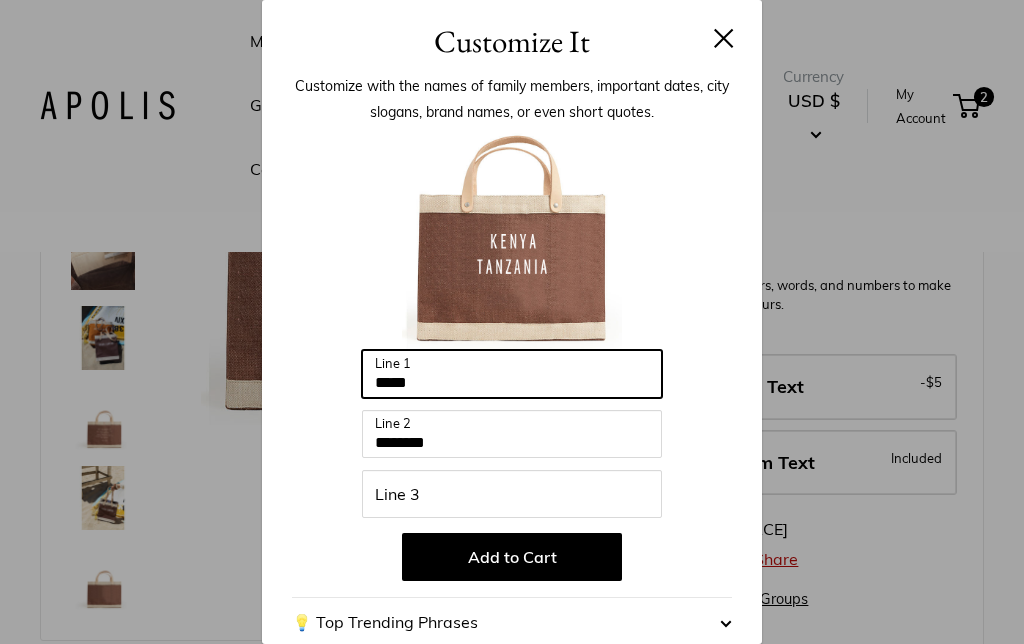 type on "*****" 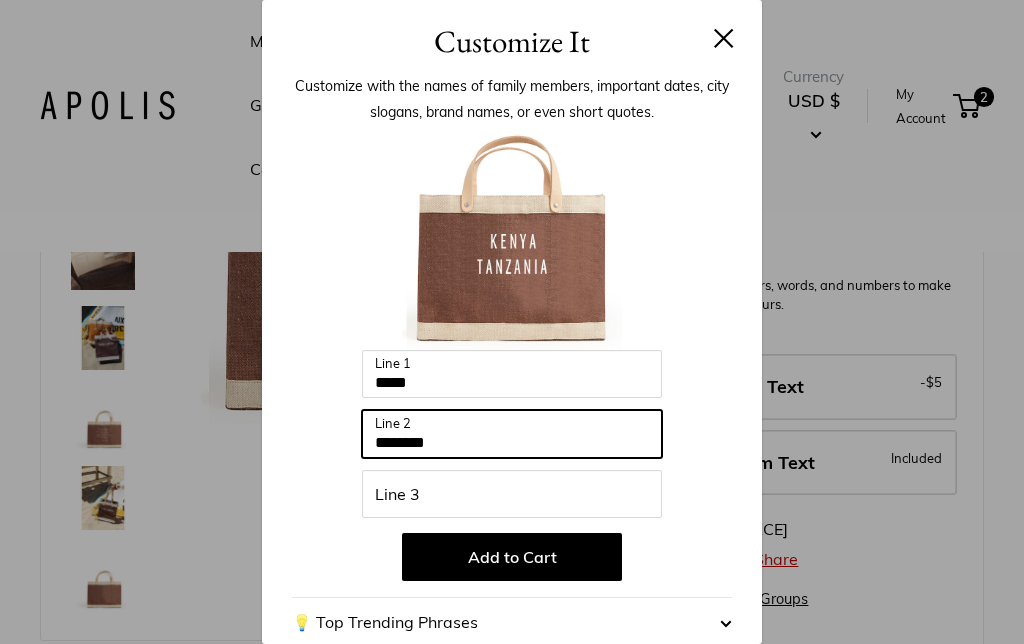 click on "********" at bounding box center [512, 434] 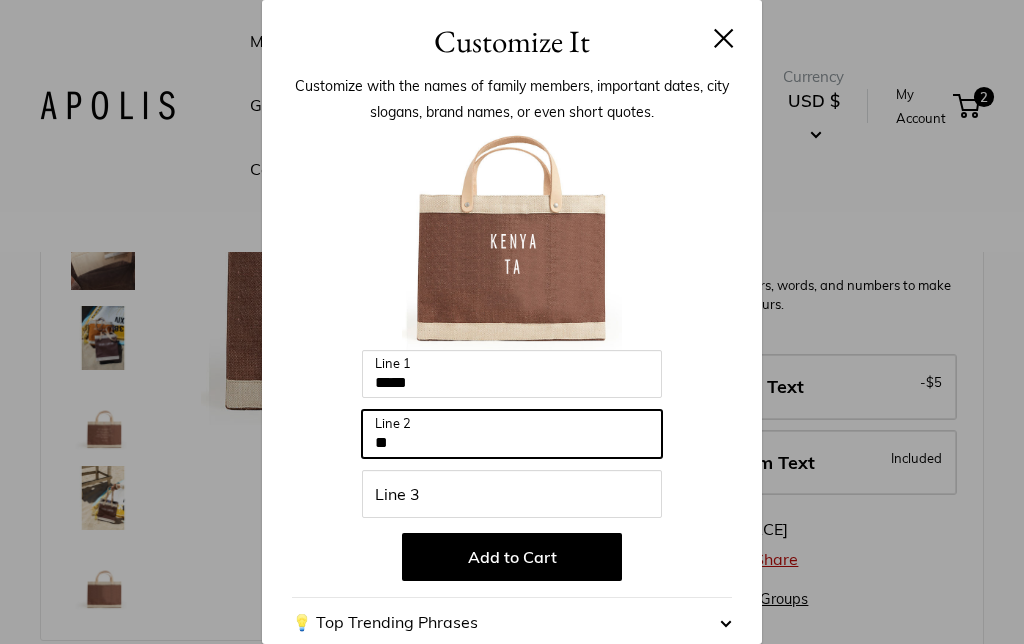 type on "*" 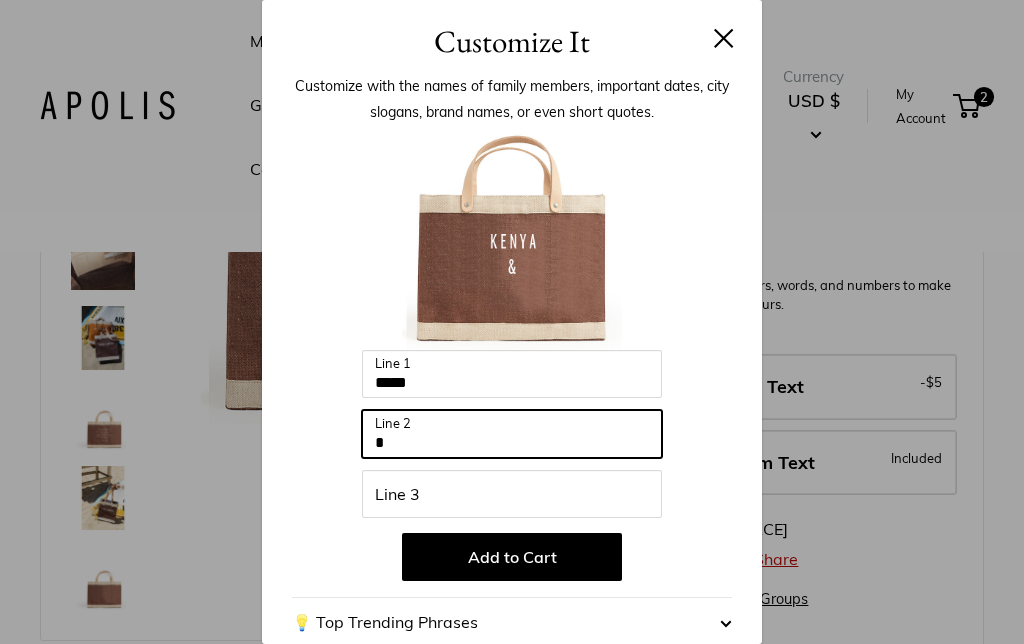 type on "*" 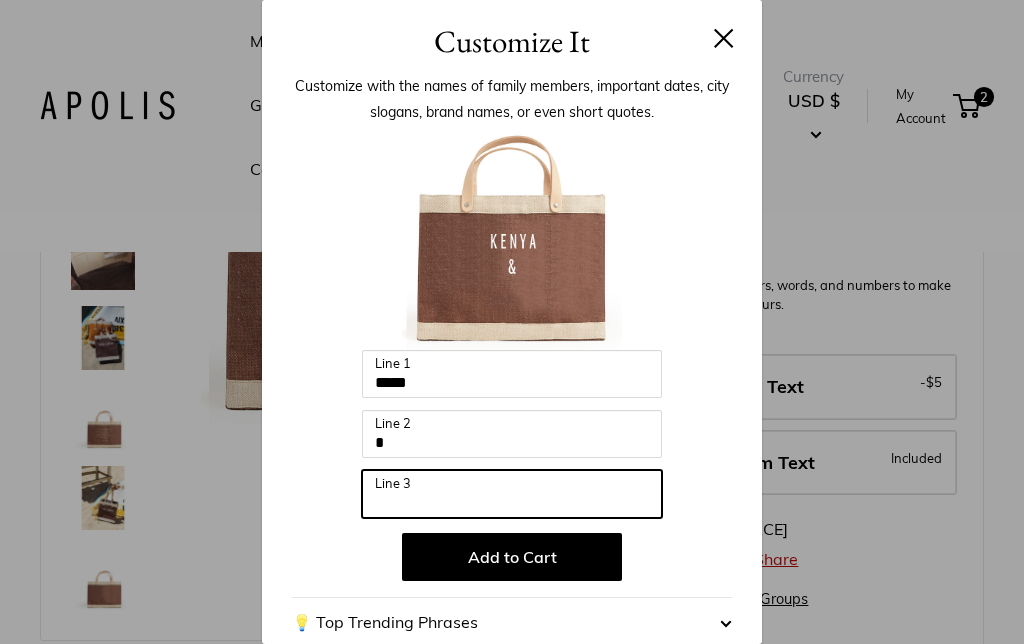 click on "Line 3" at bounding box center (512, 494) 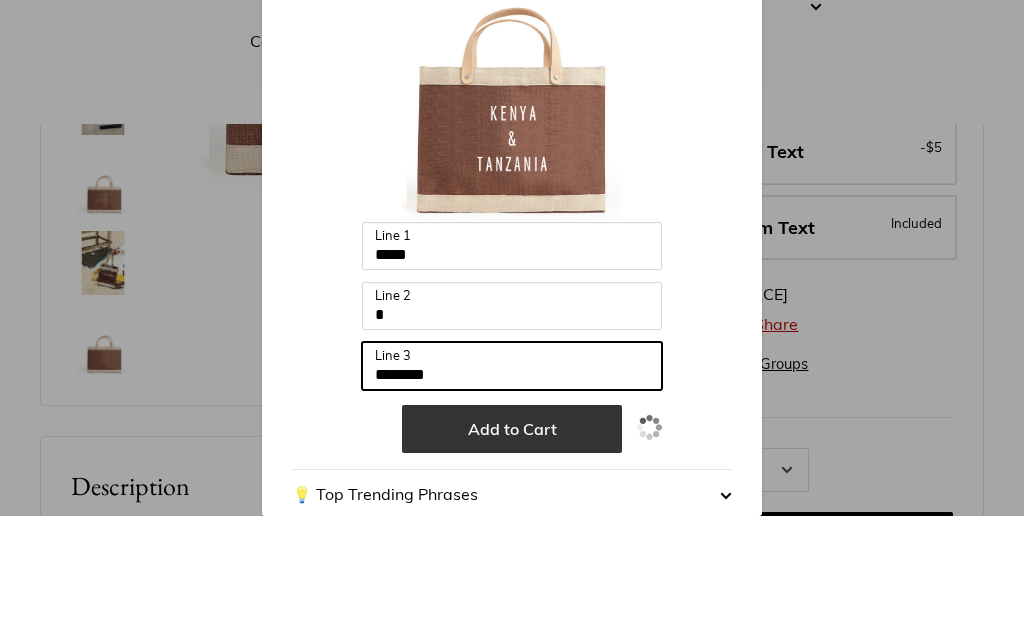type on "********" 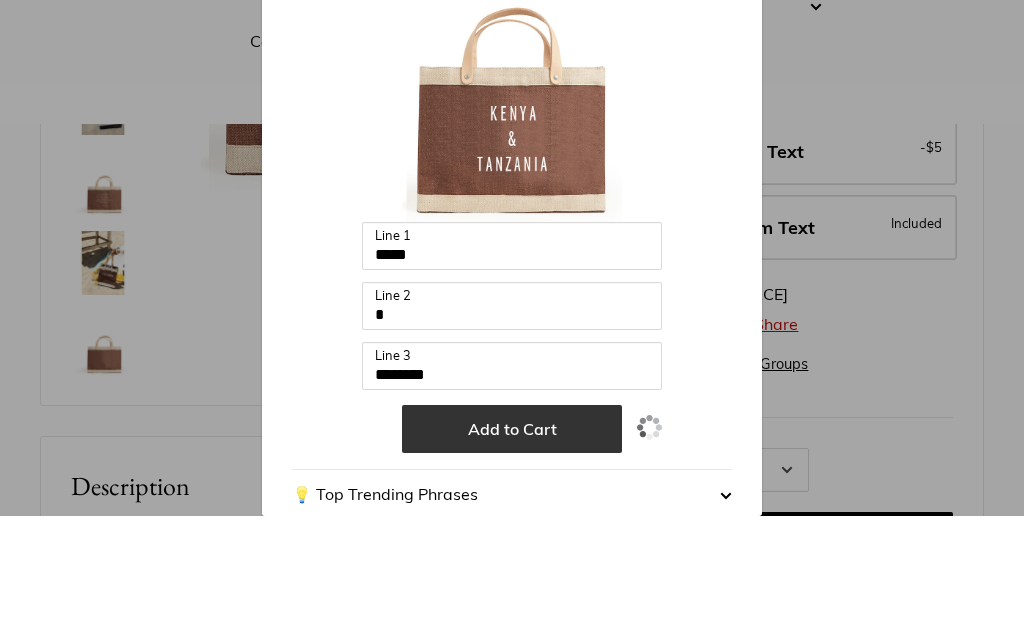 click on "Add to Cart" at bounding box center [512, 557] 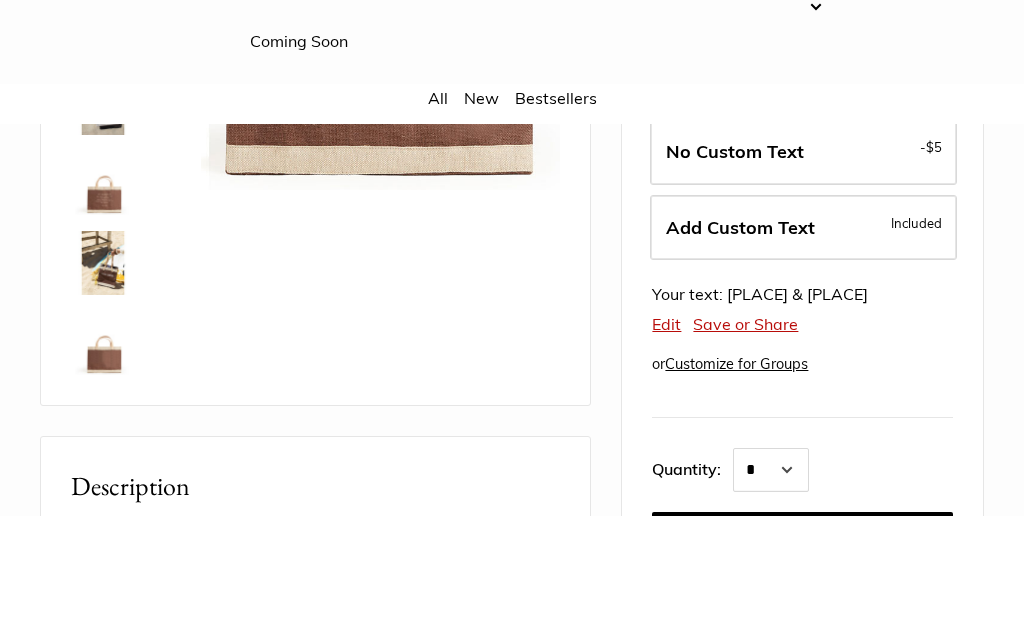 scroll, scrollTop: 501, scrollLeft: 0, axis: vertical 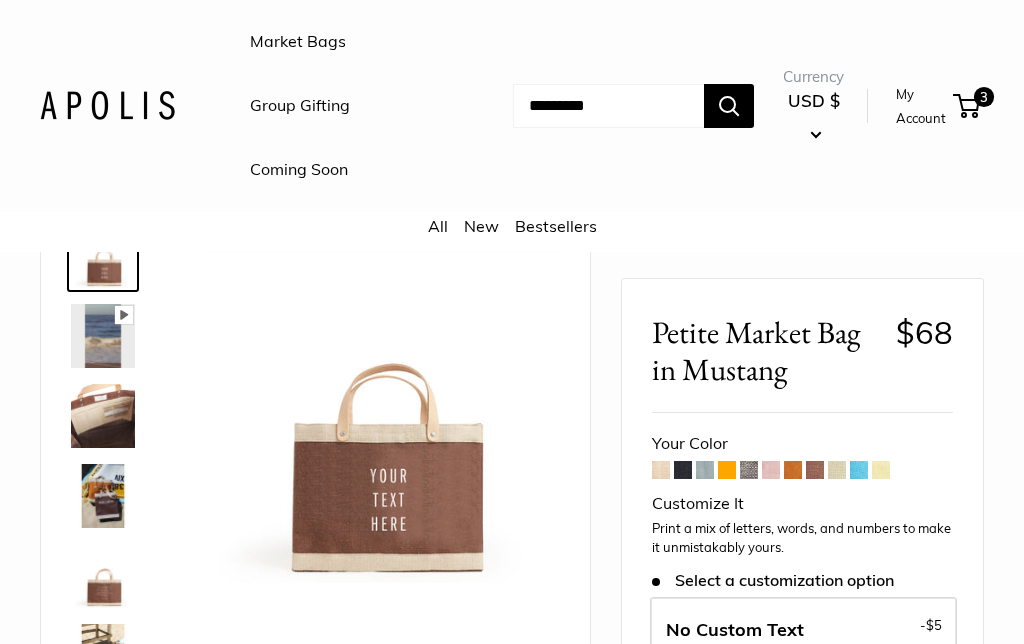 click on "New" at bounding box center [481, 226] 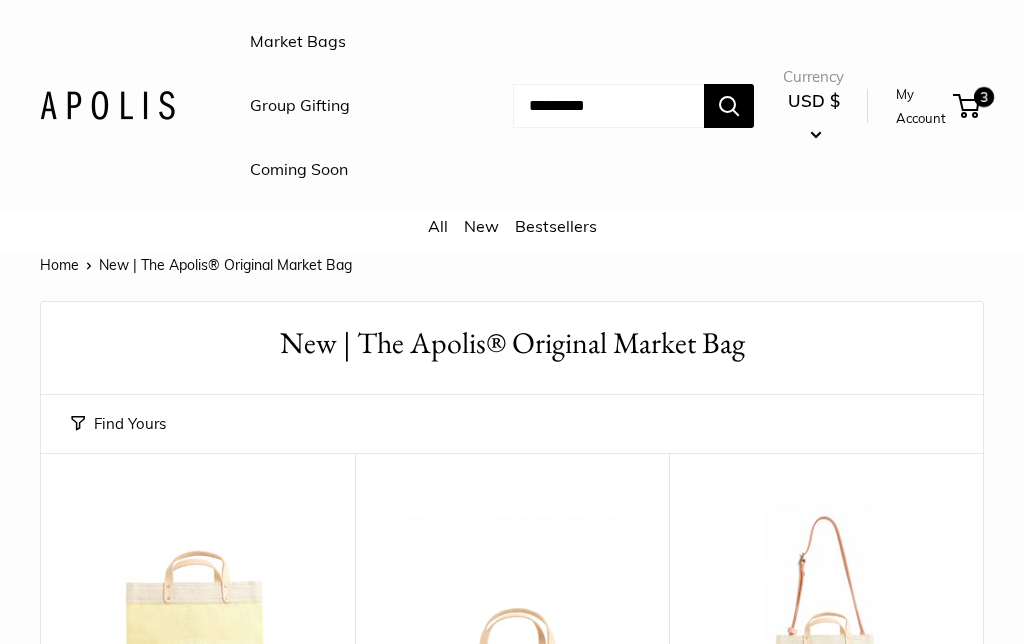 scroll, scrollTop: 0, scrollLeft: 0, axis: both 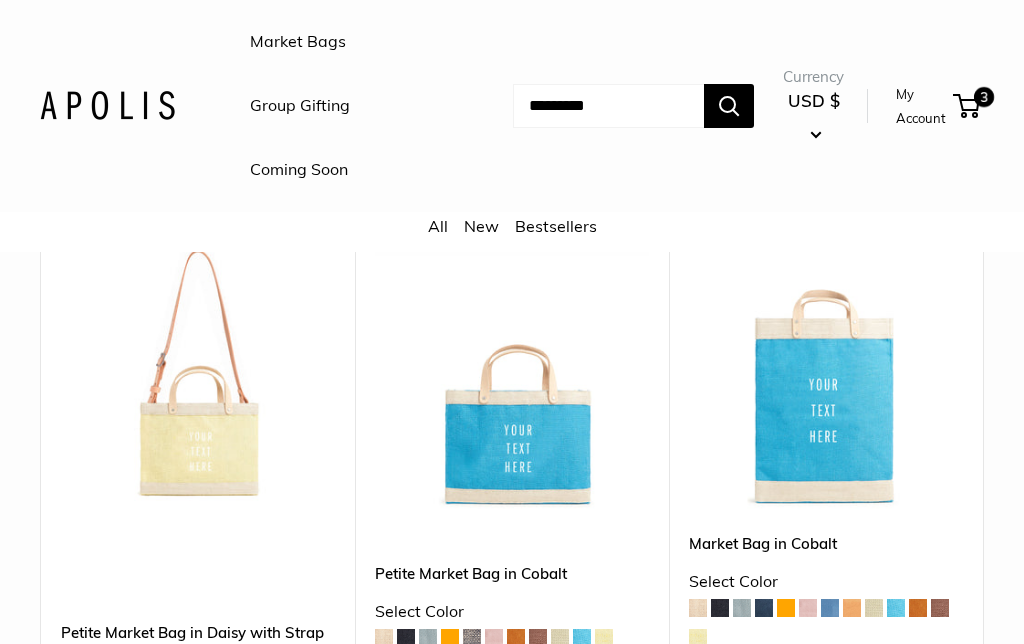 click on "Shop & Customize" at bounding box center (512, 707) 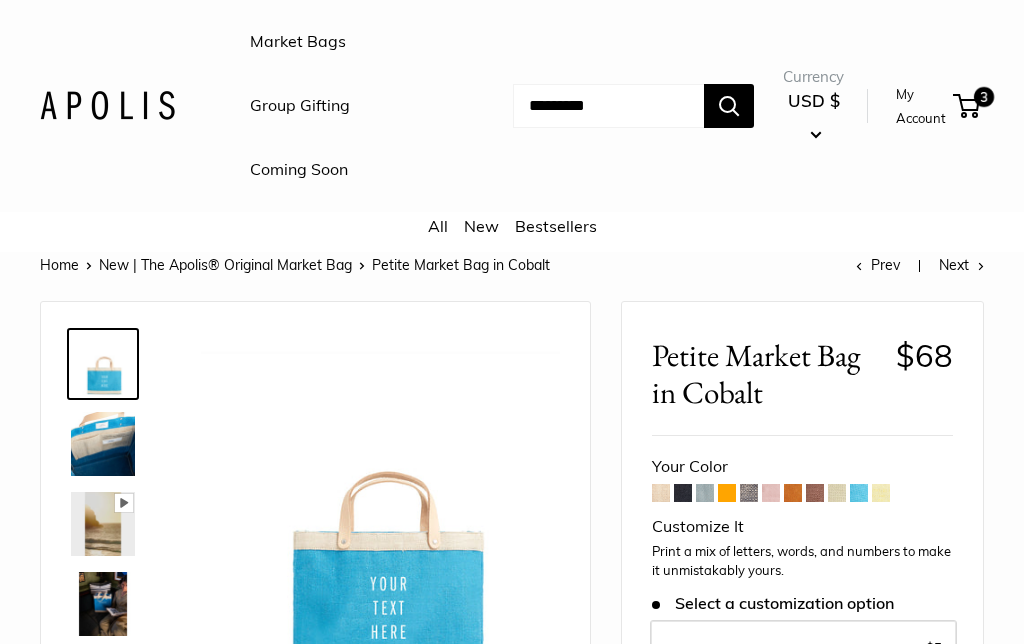 scroll, scrollTop: 0, scrollLeft: 0, axis: both 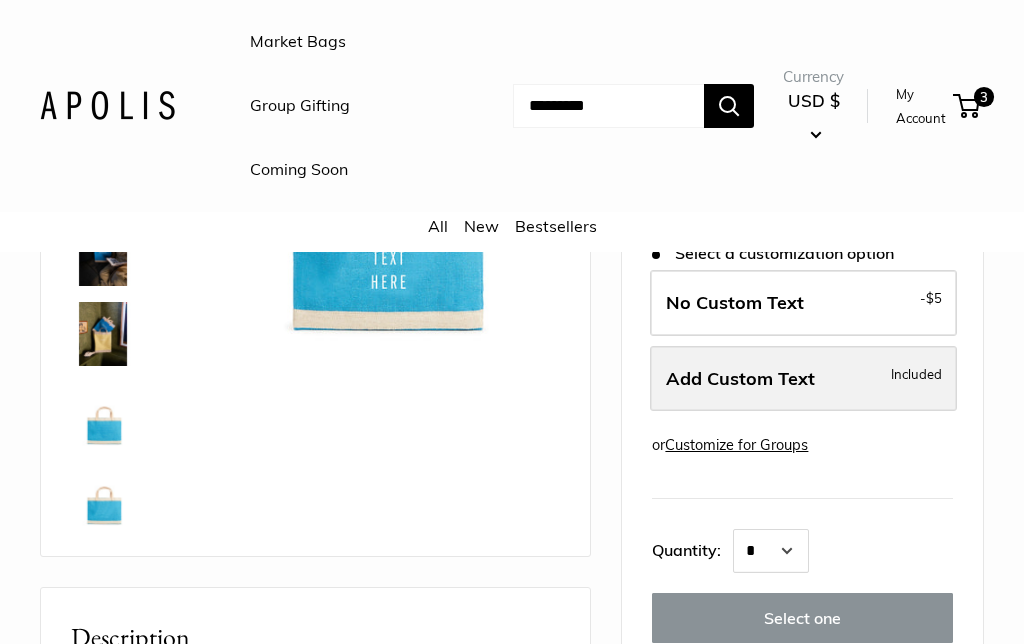 click on "Add Custom Text" at bounding box center (740, 378) 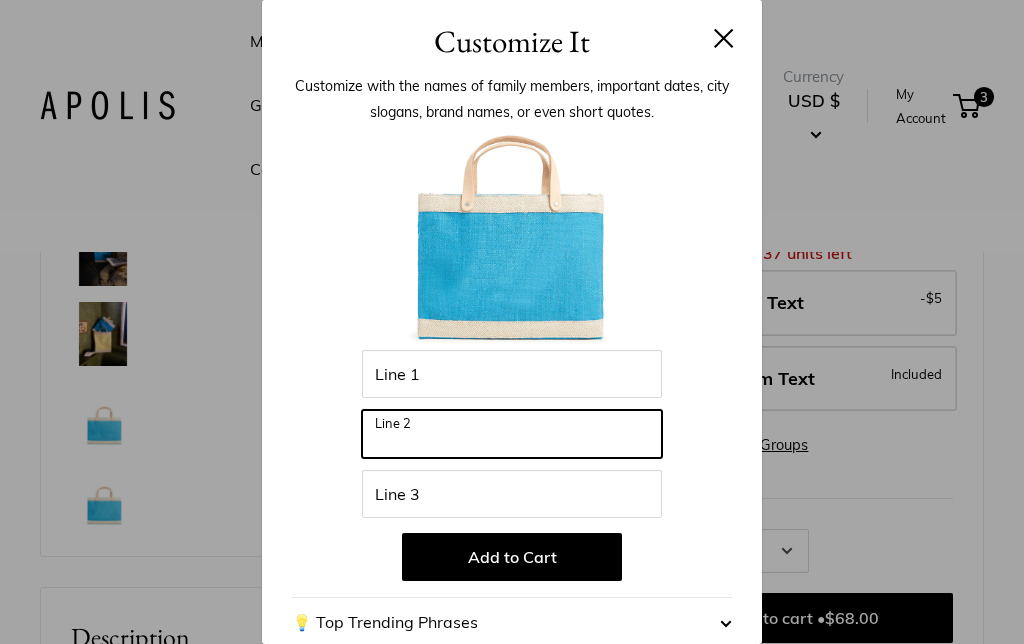 click on "Line 2" at bounding box center (512, 434) 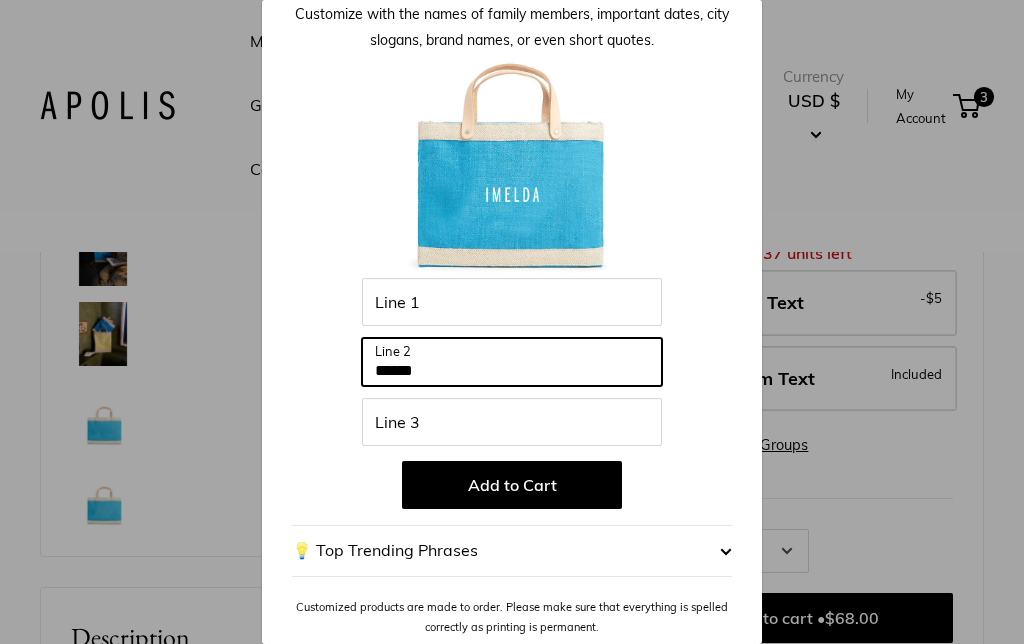 scroll, scrollTop: 71, scrollLeft: 0, axis: vertical 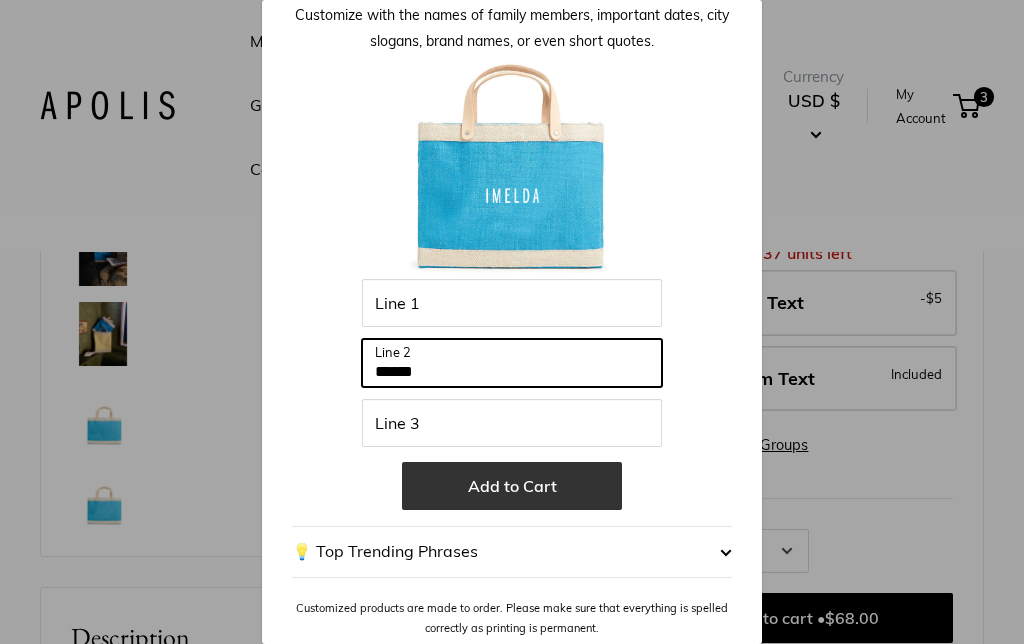 type on "******" 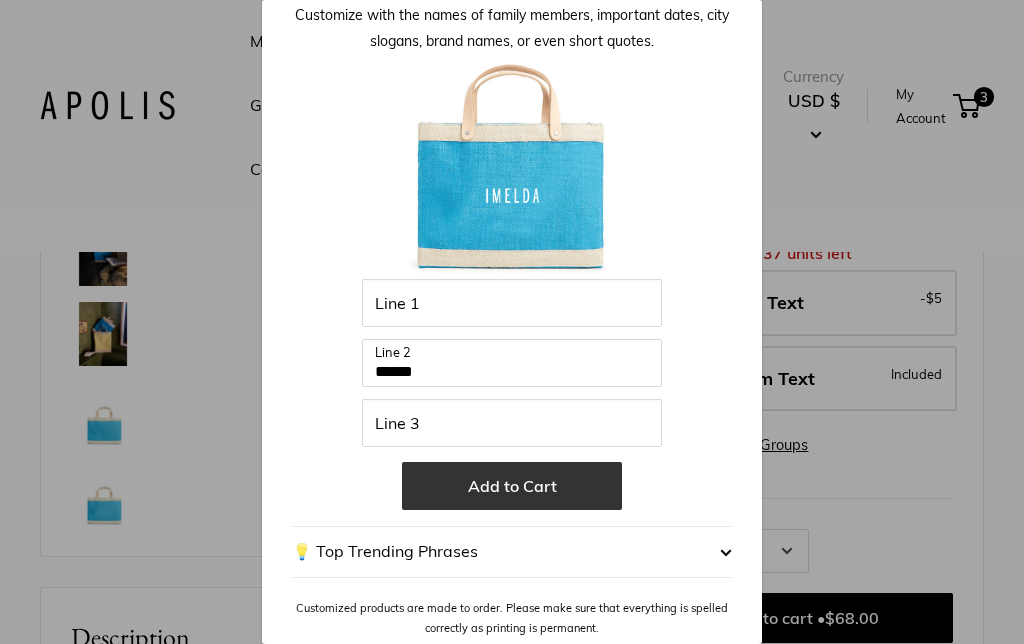 click on "Add to Cart" at bounding box center [512, 486] 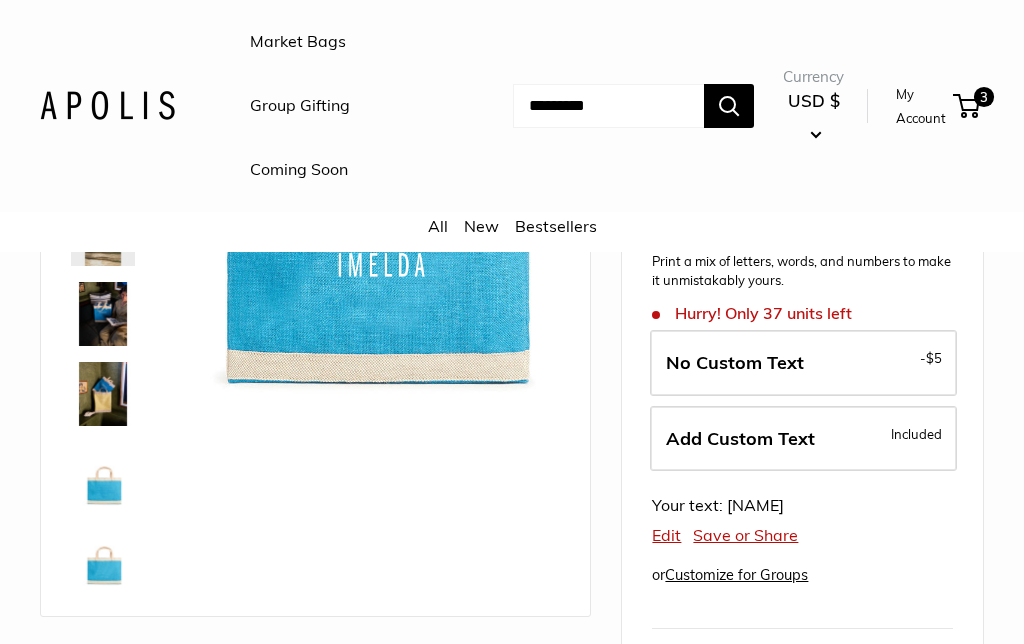 scroll, scrollTop: 12, scrollLeft: 0, axis: vertical 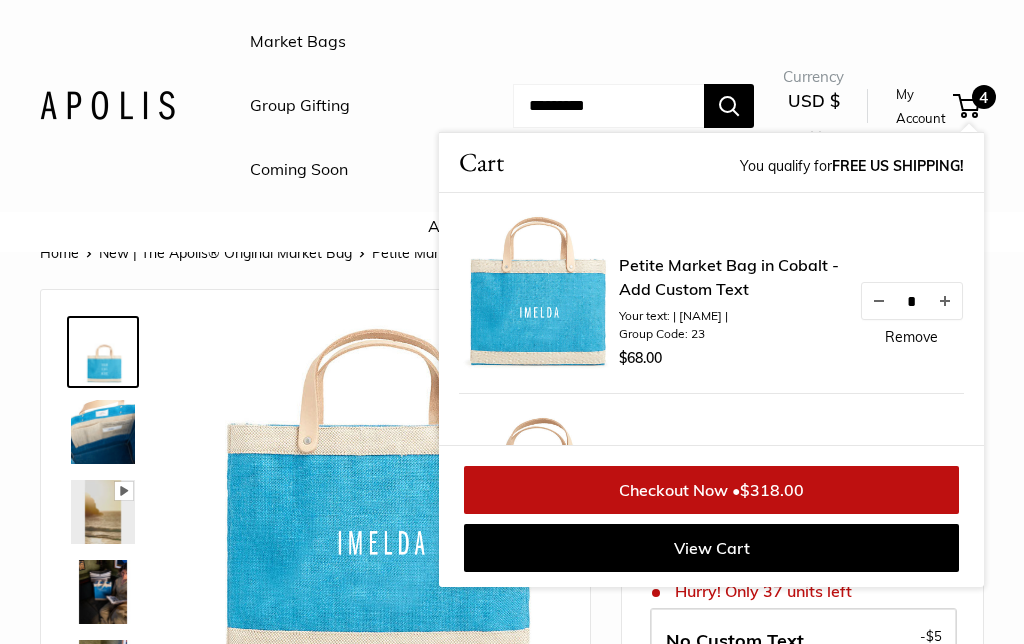 click on "4" at bounding box center (984, 97) 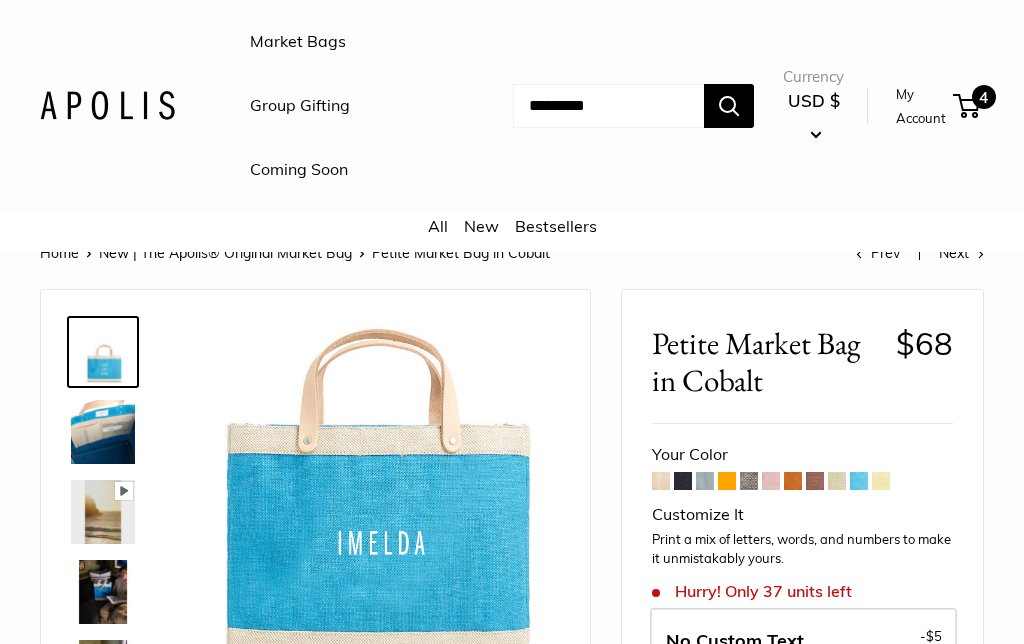 click on "4" at bounding box center (966, 106) 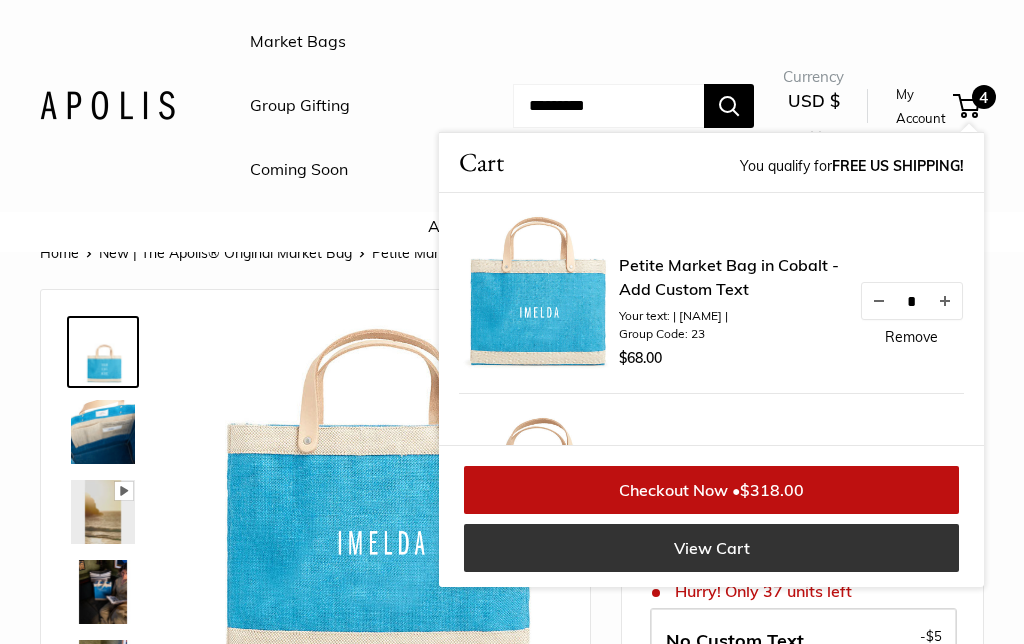 click on "View Cart" at bounding box center [711, 548] 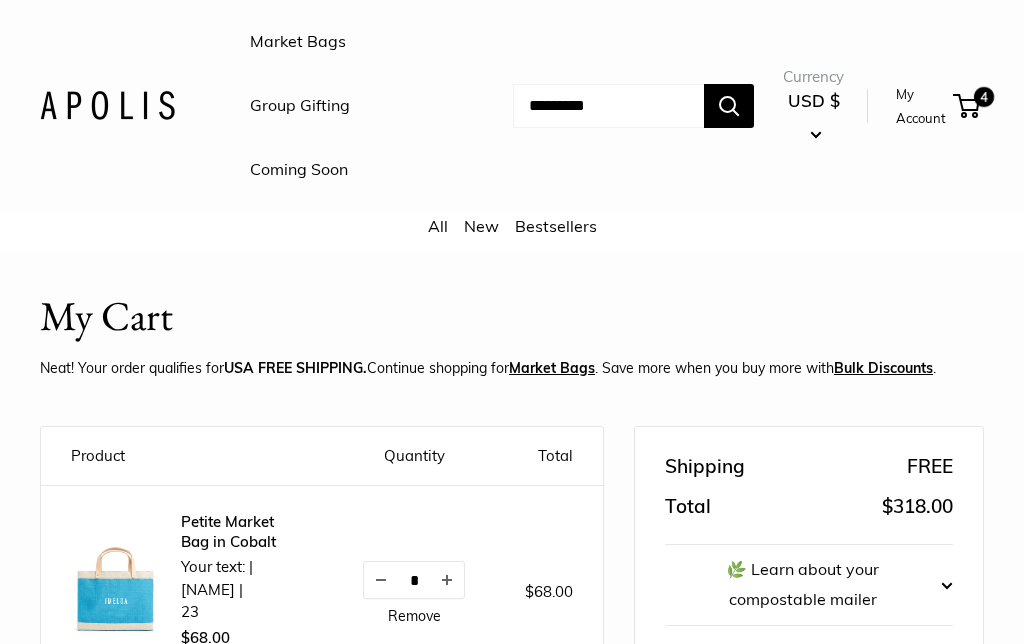 scroll, scrollTop: 0, scrollLeft: 0, axis: both 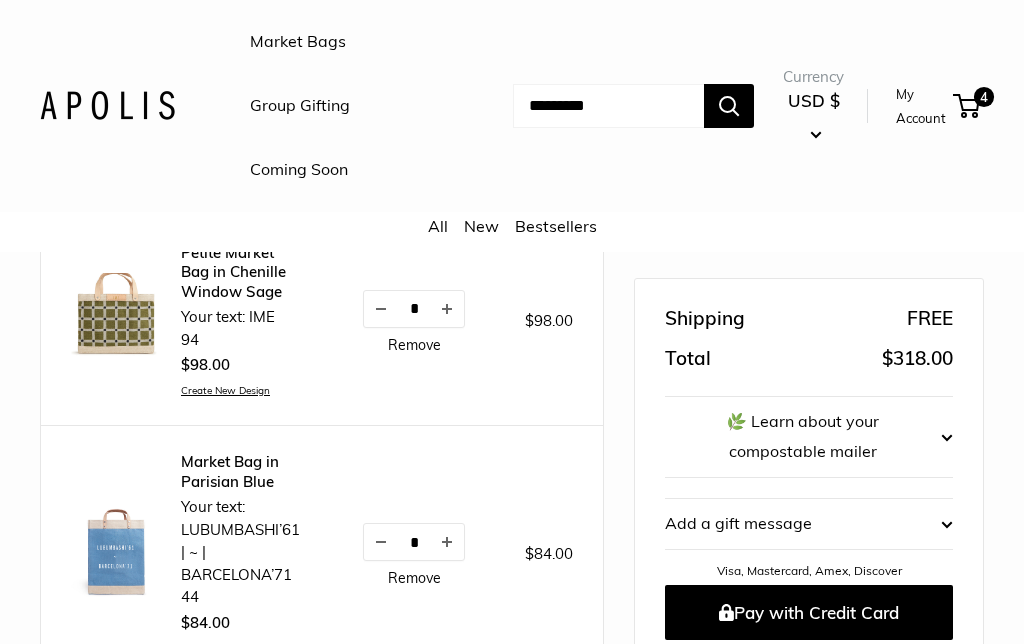 click on "Remove" at bounding box center (414, 345) 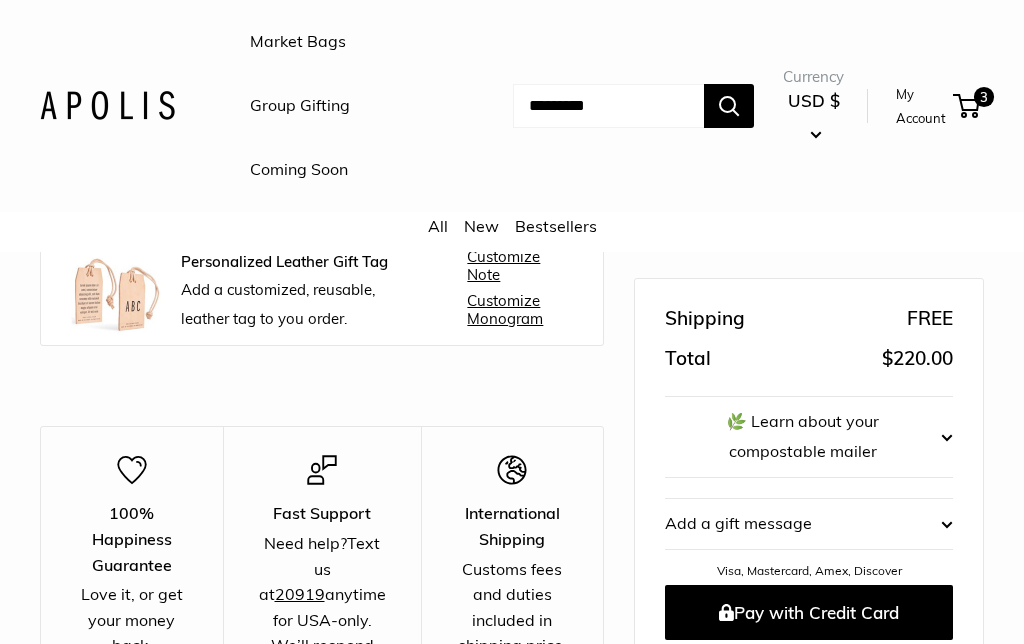 scroll, scrollTop: 1312, scrollLeft: 0, axis: vertical 